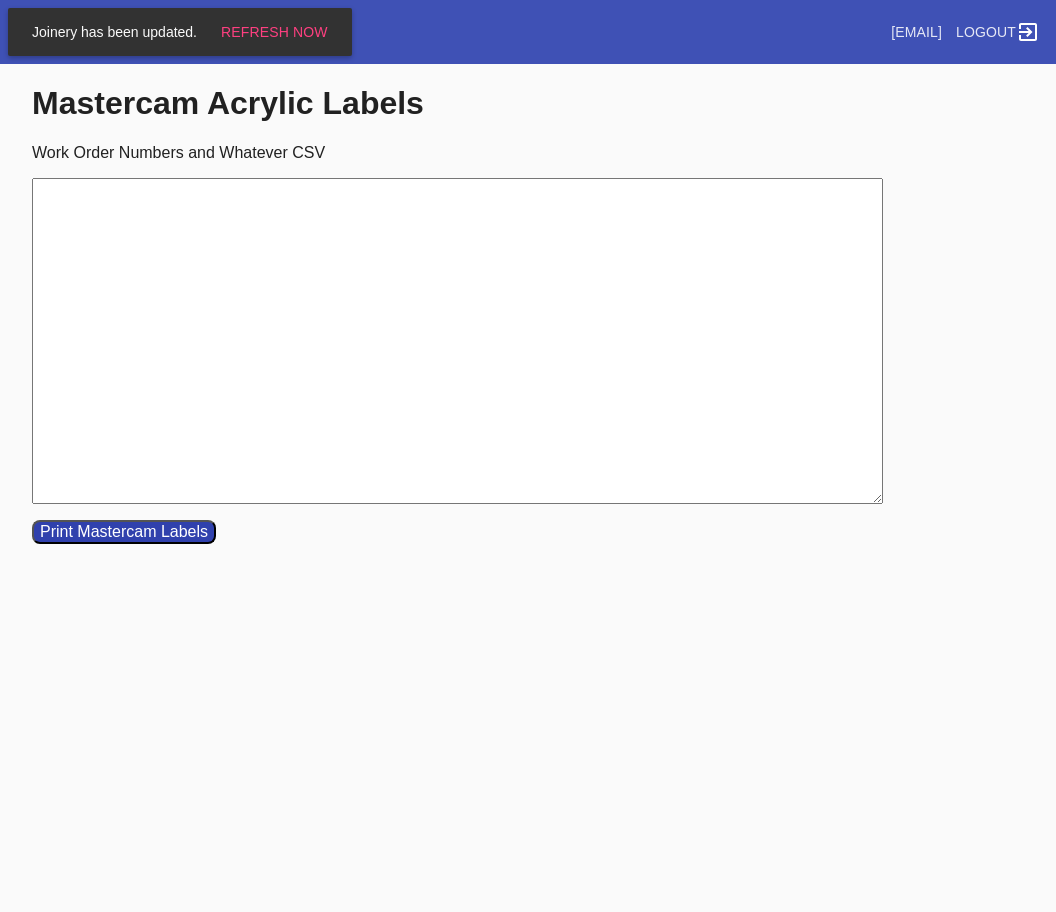 scroll, scrollTop: 0, scrollLeft: 0, axis: both 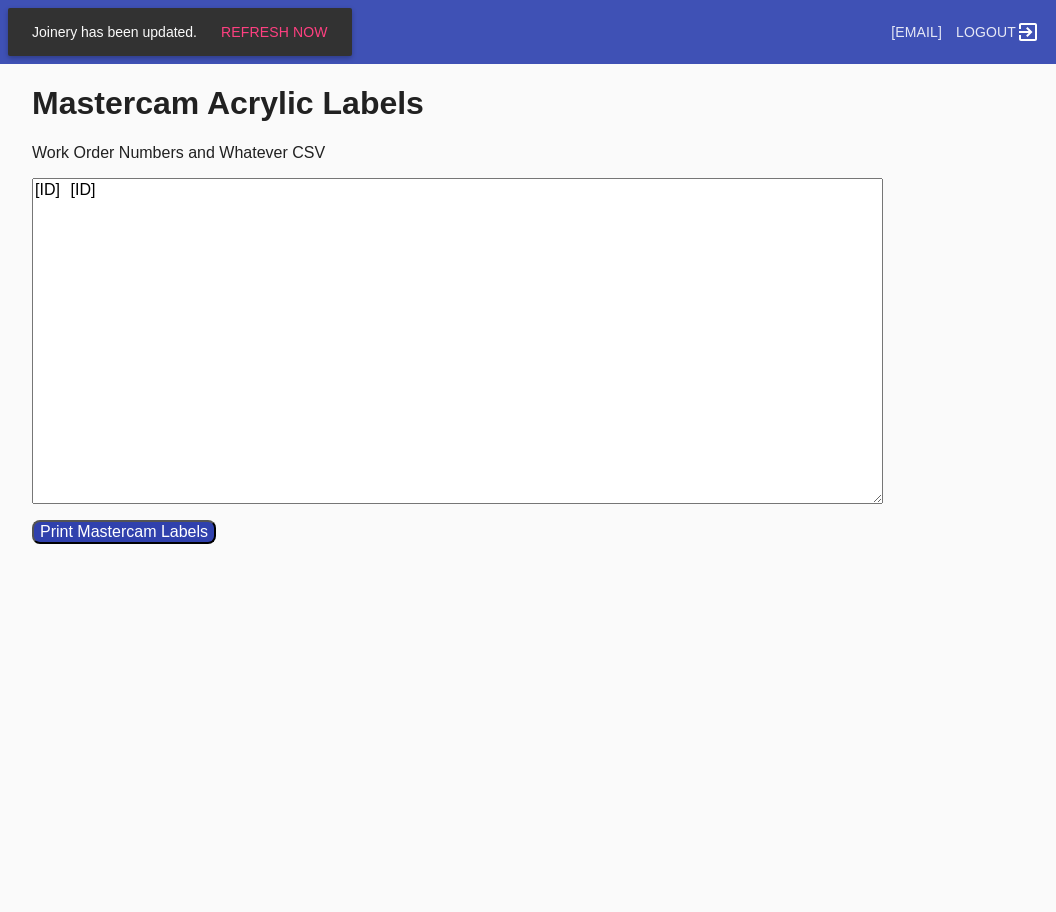 click on "W946078818252772	Cell H" at bounding box center [457, 341] 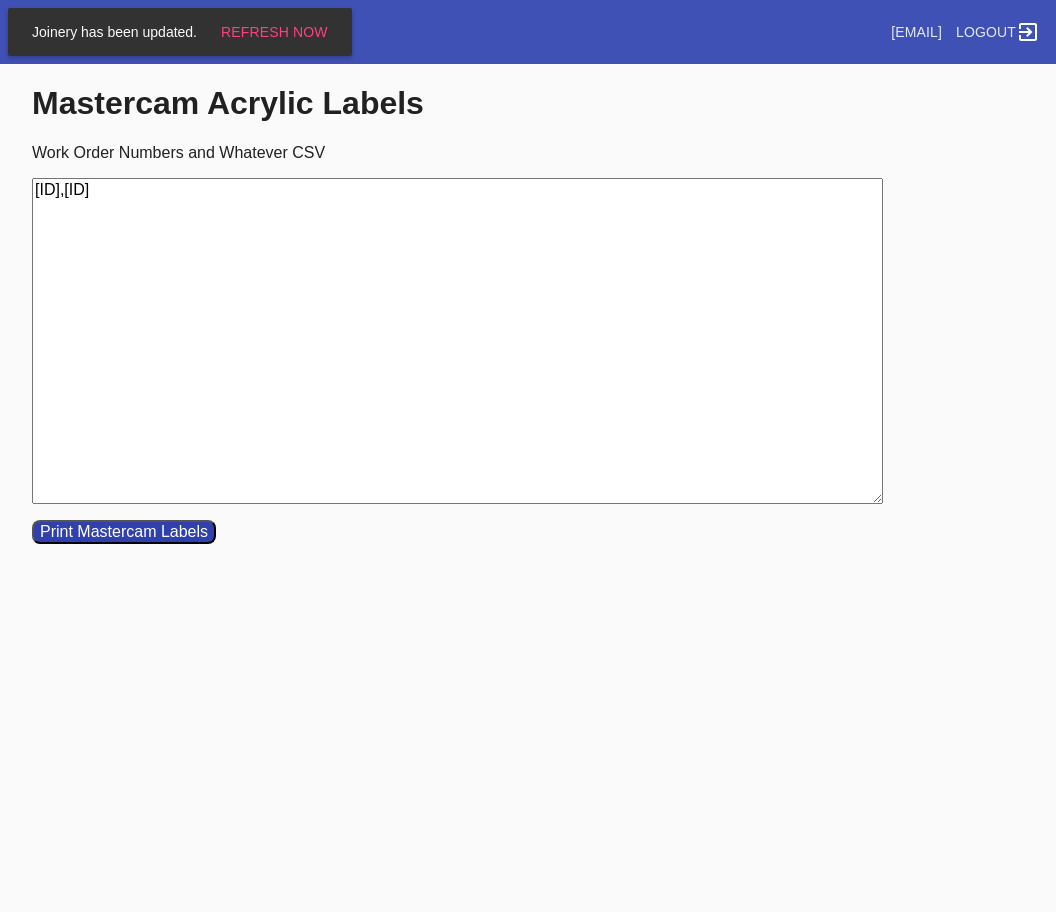 type on "W946078818252772,Cell H" 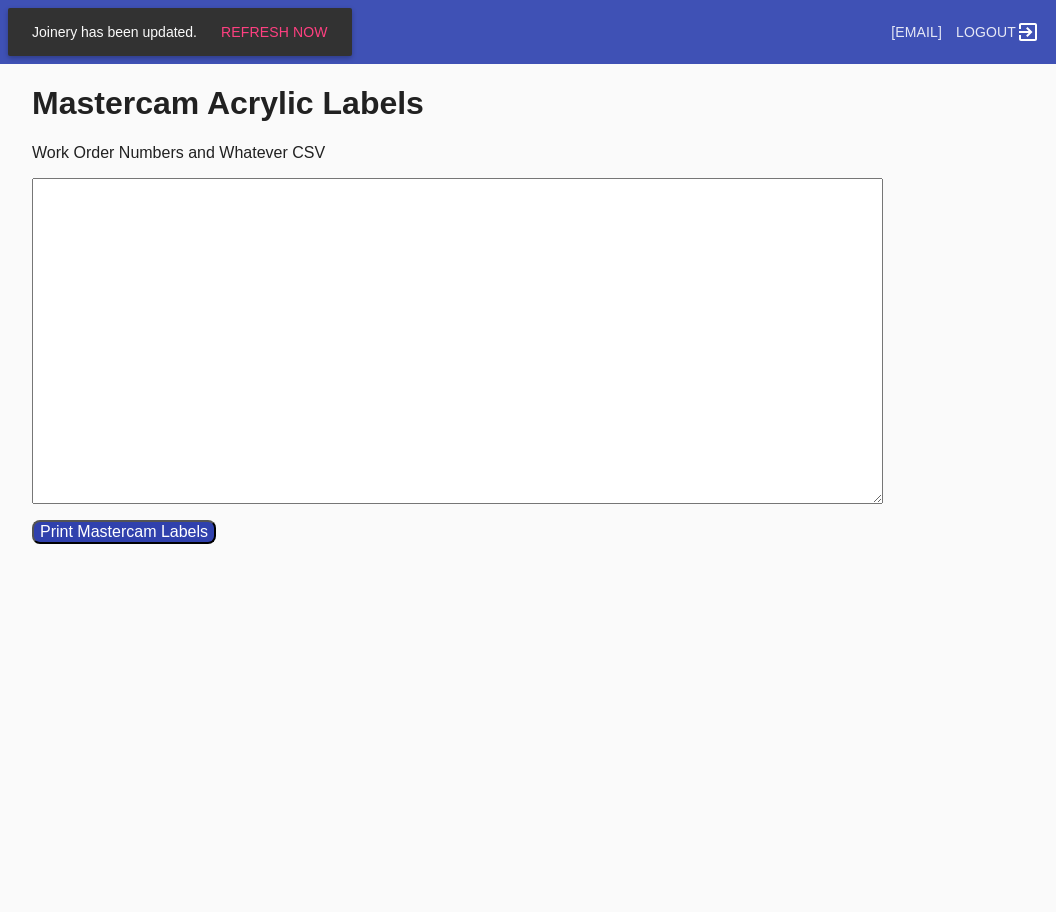 click on "Work Order Numbers and Whatever CSV" at bounding box center (457, 341) 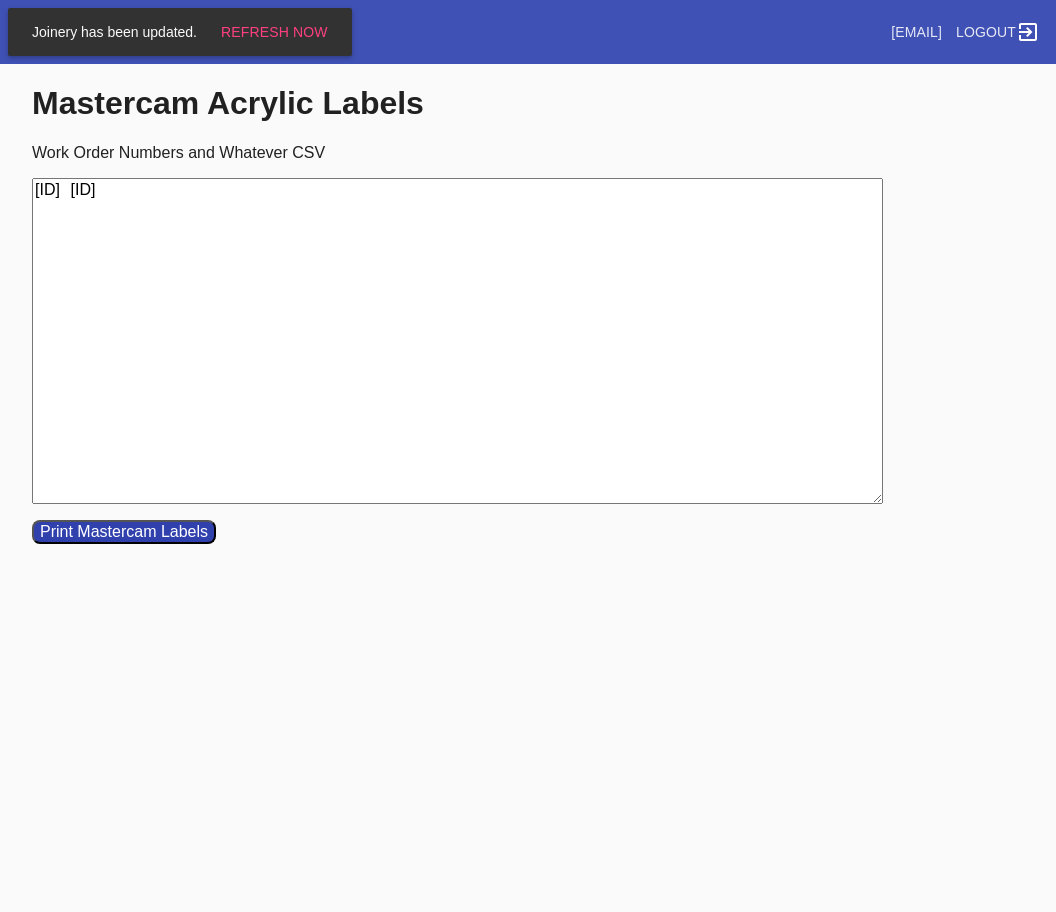 click on "W153258220013372	Cell B" at bounding box center (457, 341) 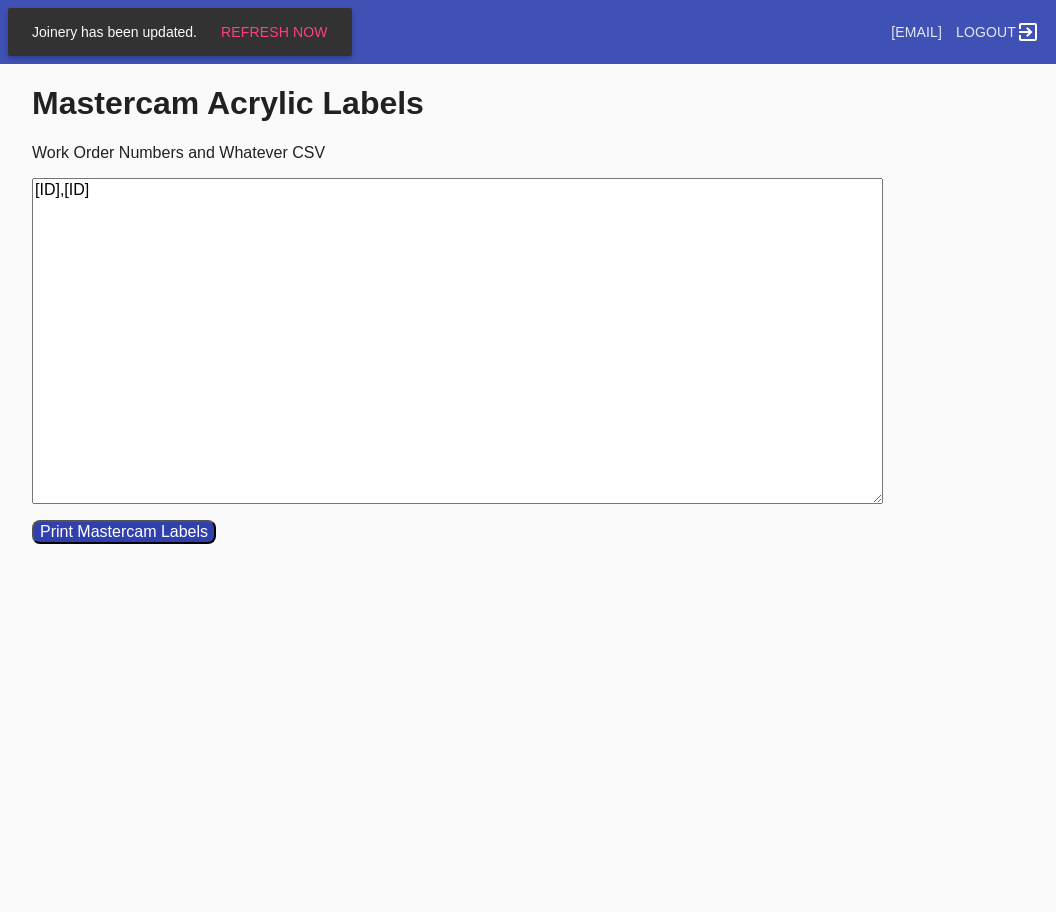 click on "W153258220013372,Cell B" at bounding box center [457, 341] 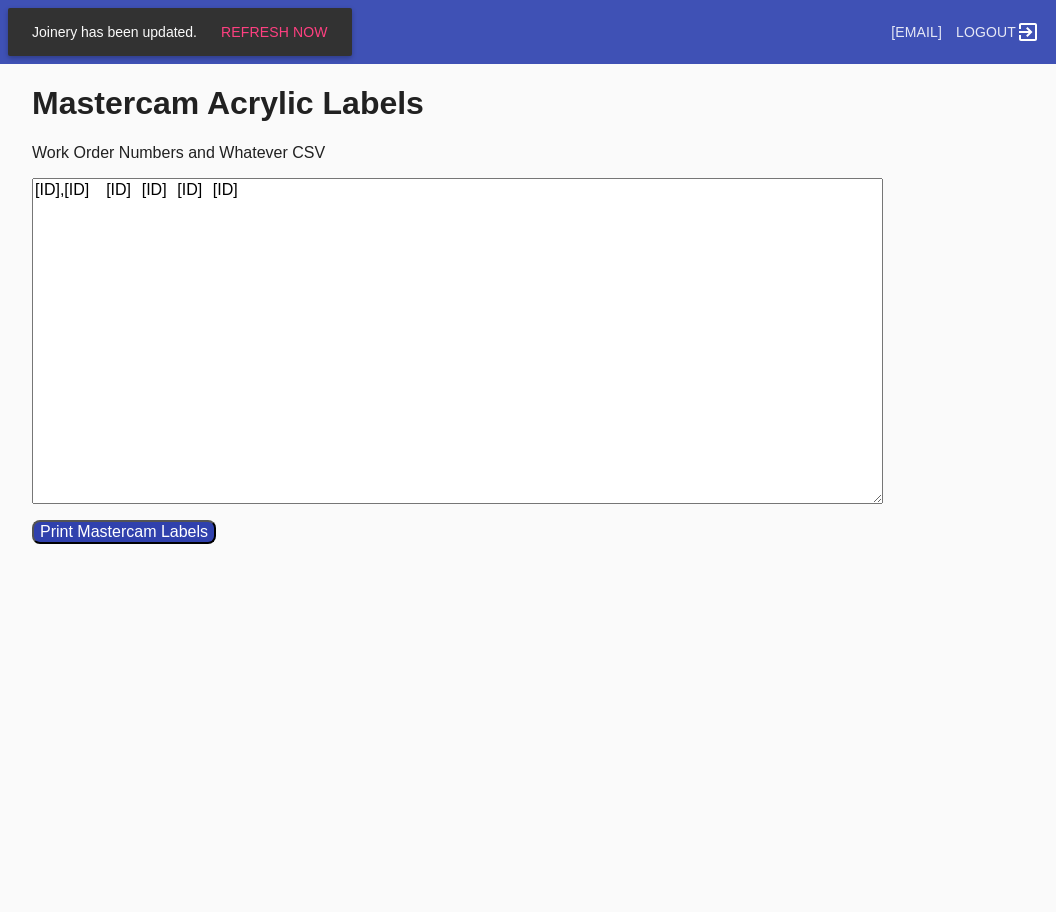 click on "W153258220013372,Cell BW679037968157142	Cell F
W758496549074542	Cell D
W785350132120801	Cell D
W774488115624388	Cell D
W841453394731356	Cell D" at bounding box center (457, 341) 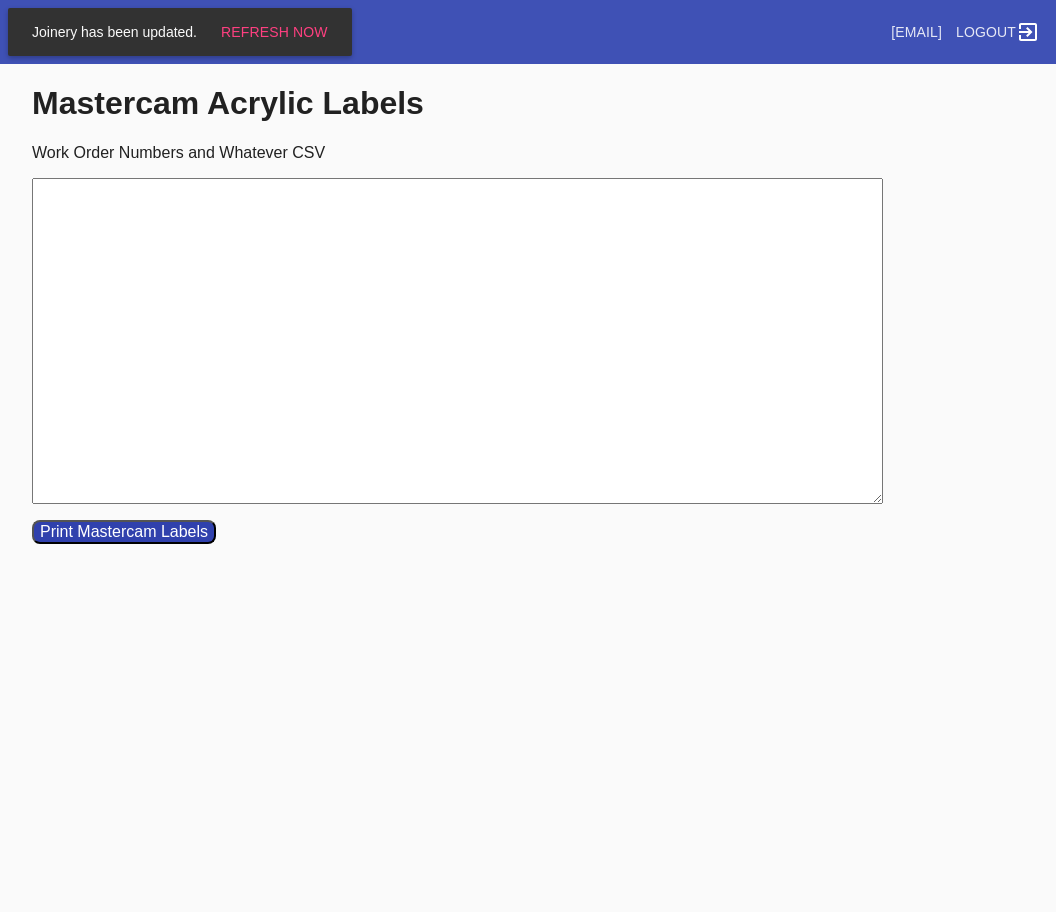 click on "Work Order Numbers and Whatever CSV" at bounding box center [457, 341] 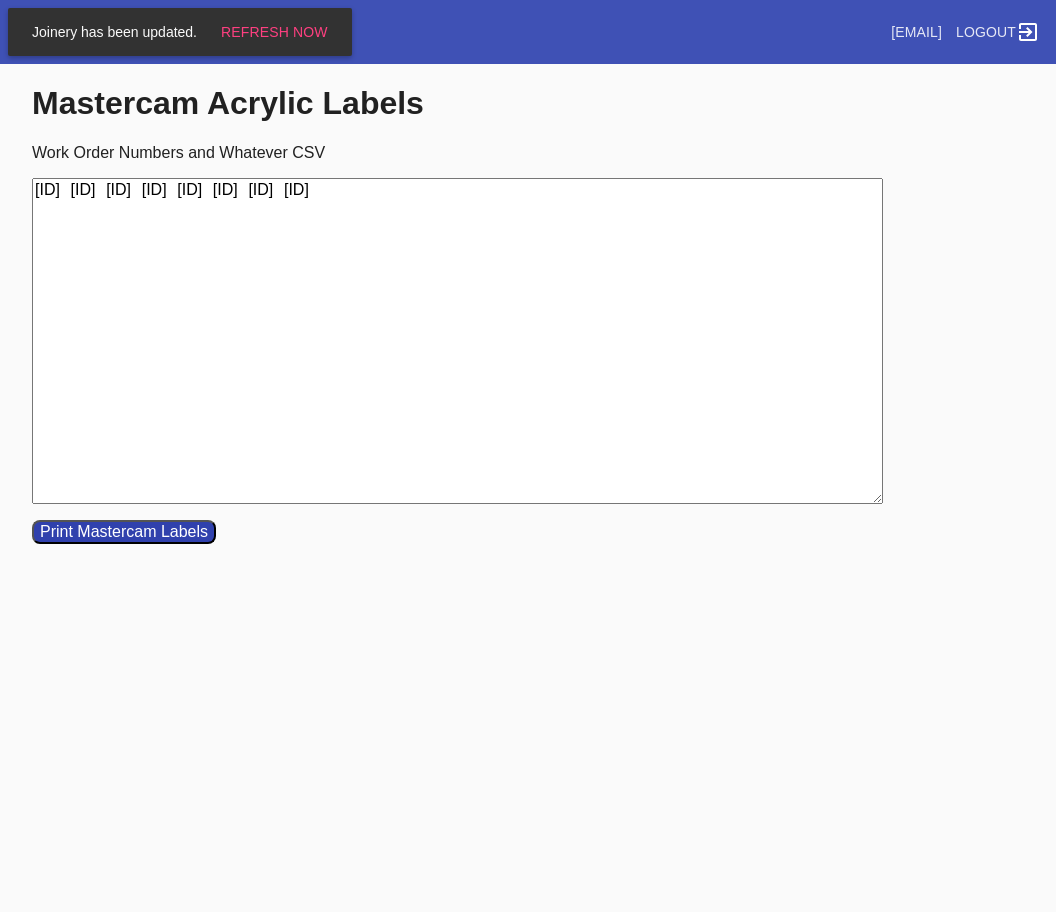 click on "W106271113716693	Cell H
W926485357076021	Cell F
W178138506690801	Cell C
W572624183900019	Cell H
W145277900904500	Cell C
W260589979217560	Cell B
W511639247539131	Cell F
W105165053228191	Cell H" at bounding box center [457, 341] 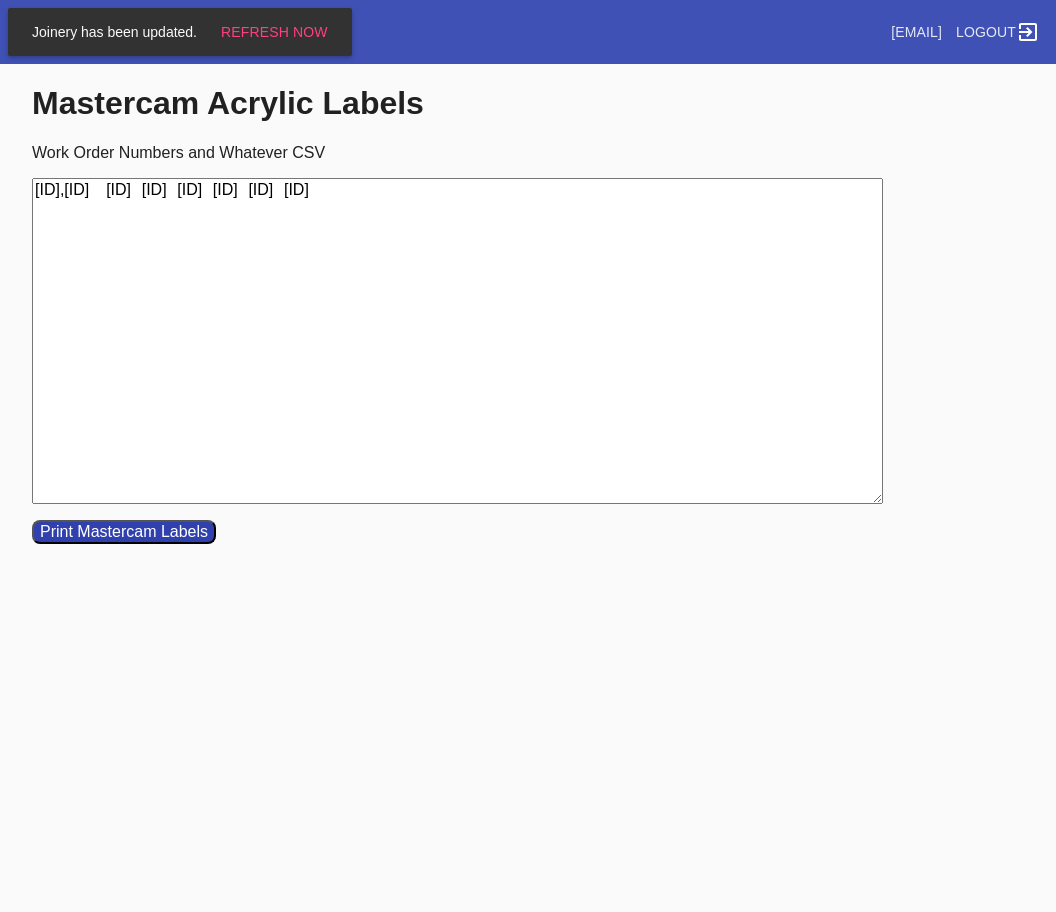 type on "W106271113716693,Cell H
W926485357076021,Cell F
W178138506690801,Cell C
W572624183900019,Cell H
W145277900904500,Cell C
W260589979217560,Cell B
W511639247539131,Cell F
W105165053228191,Cell H" 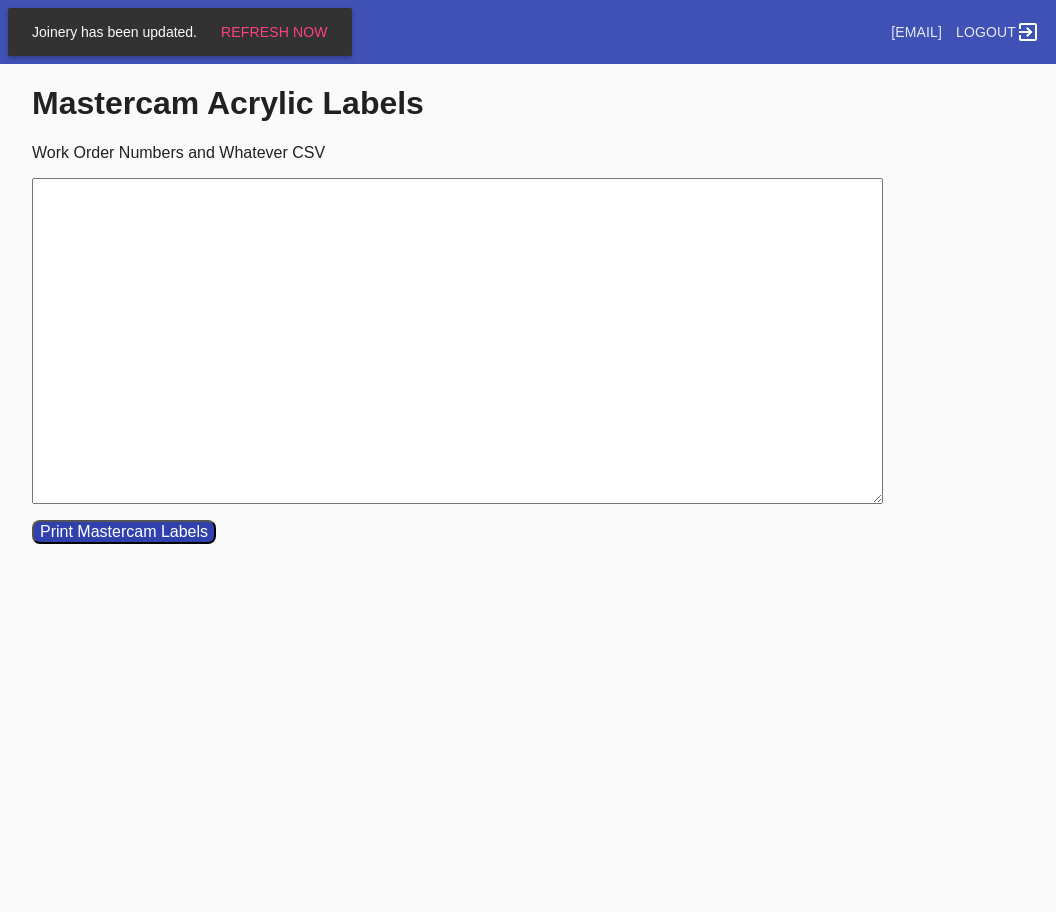 paste on "W869058792594654	Cell H" 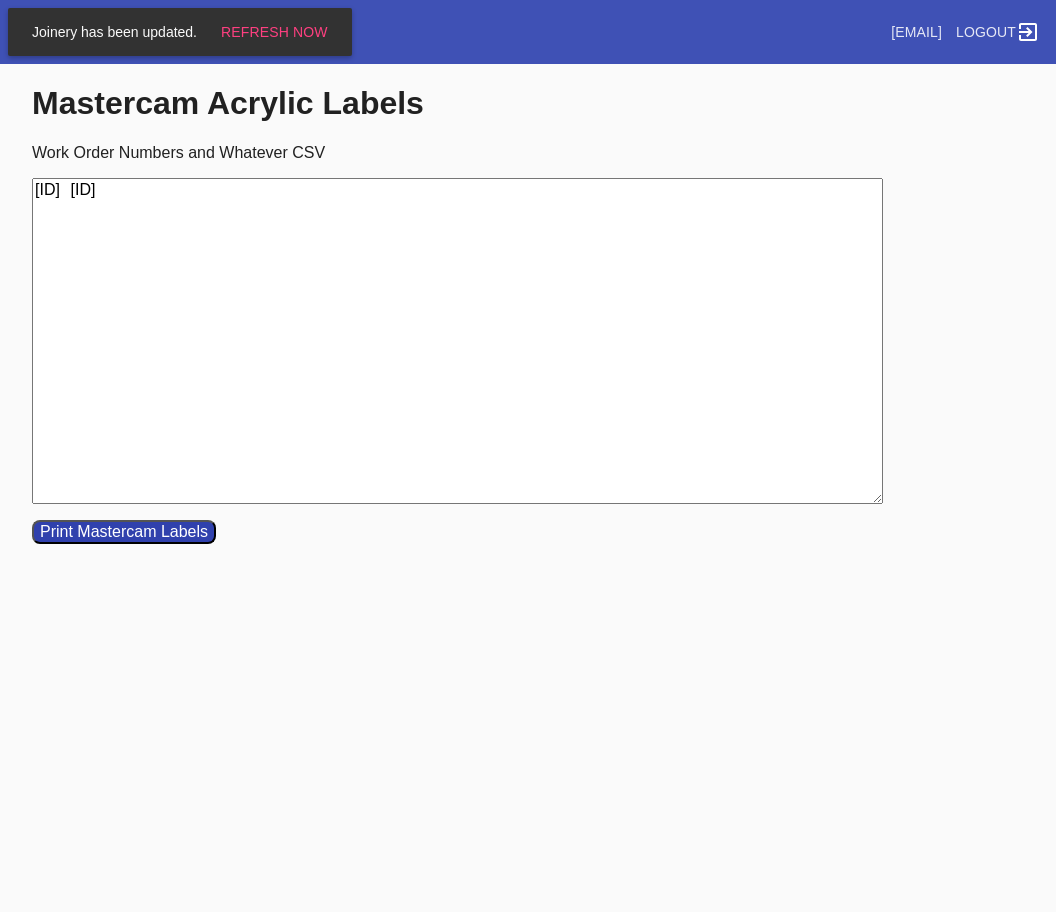 click on "W869058792594654	Cell H" at bounding box center [457, 341] 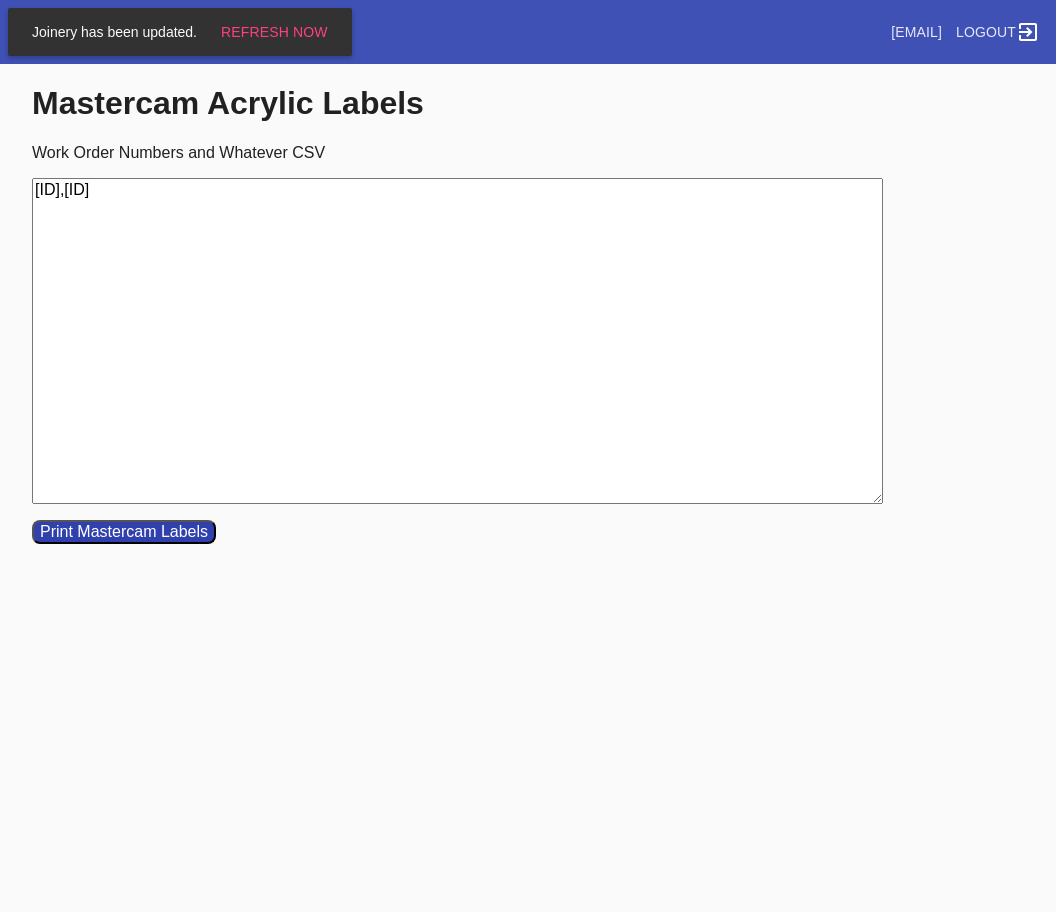 click on "Print Mastercam Labels" at bounding box center (124, 532) 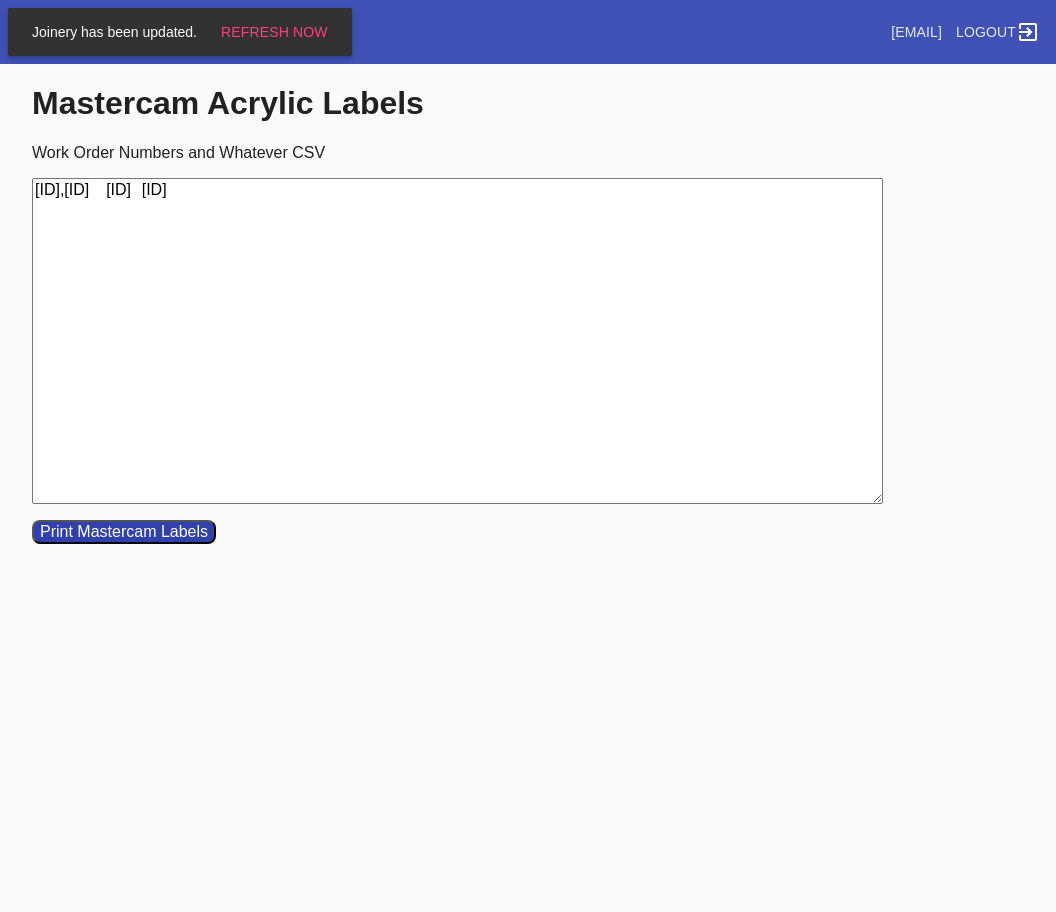 click on "W869058792594654,Cell HW333756161789304	Cell H" at bounding box center [457, 341] 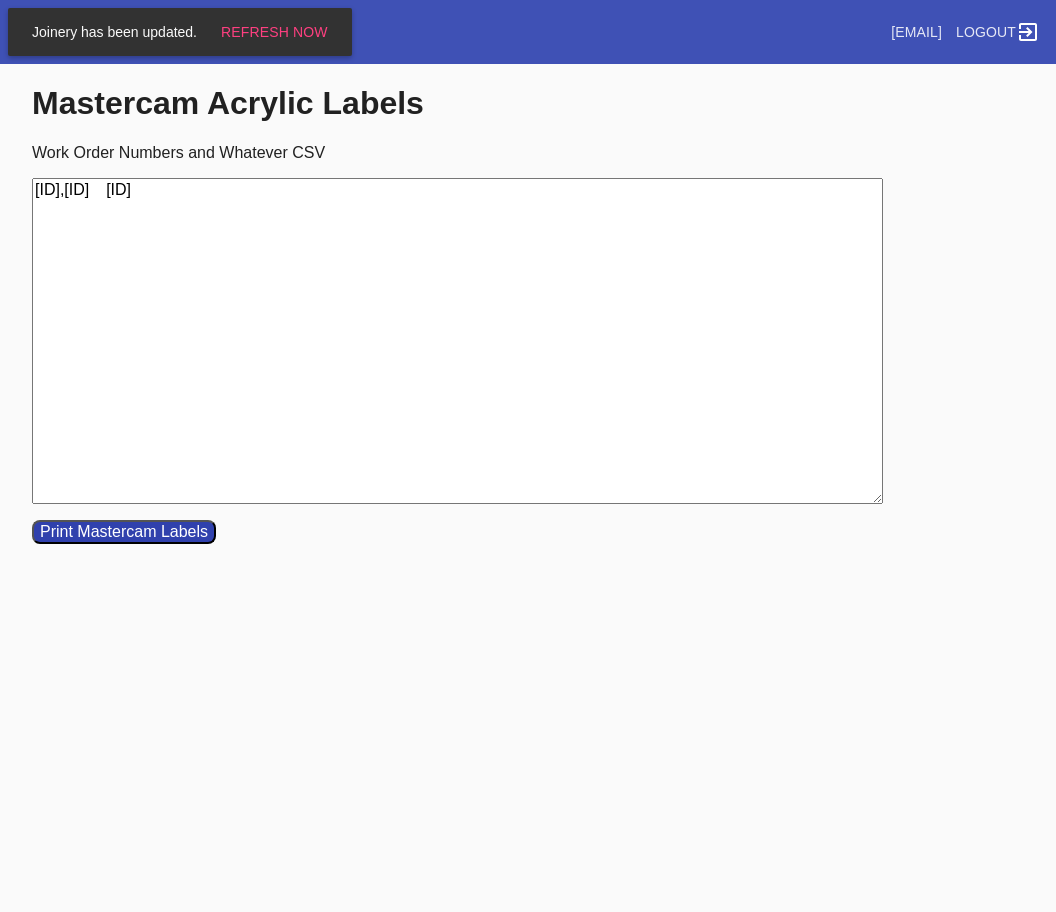 click on "W869058792594654,Cell H
W333756161789304	Cell H" at bounding box center [457, 341] 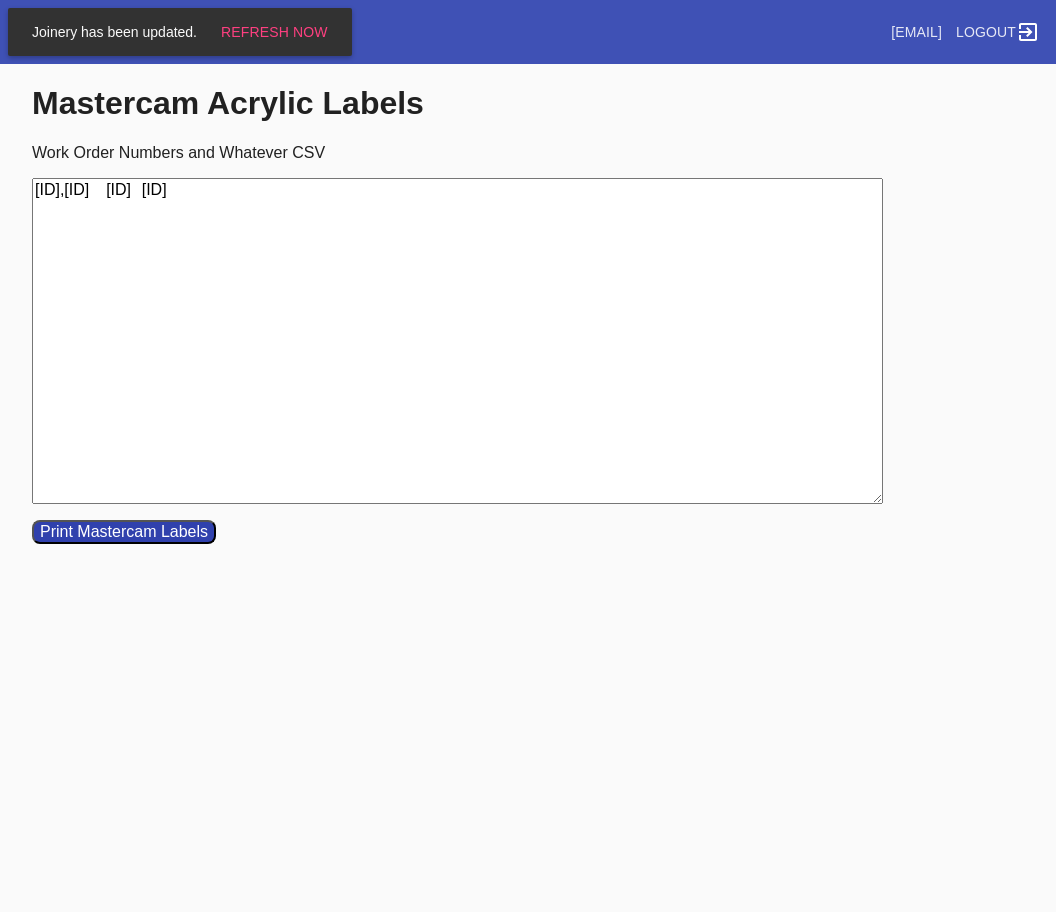 click on "W869058792594654,Cell H
W333756161789304	Cell HW643770984323933	Cell B" at bounding box center (457, 341) 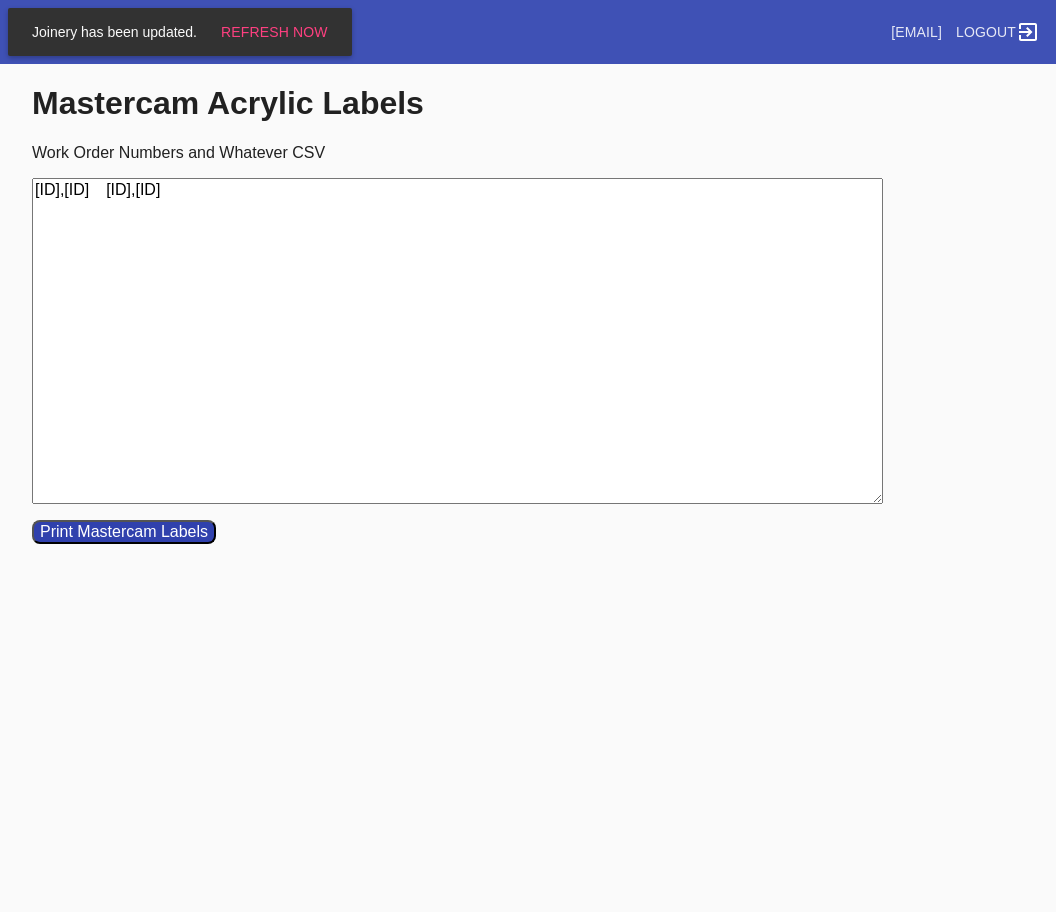 type on "W869058792594654,Cell H
W333756161789304,Cell H
W643770984323933,Cell B" 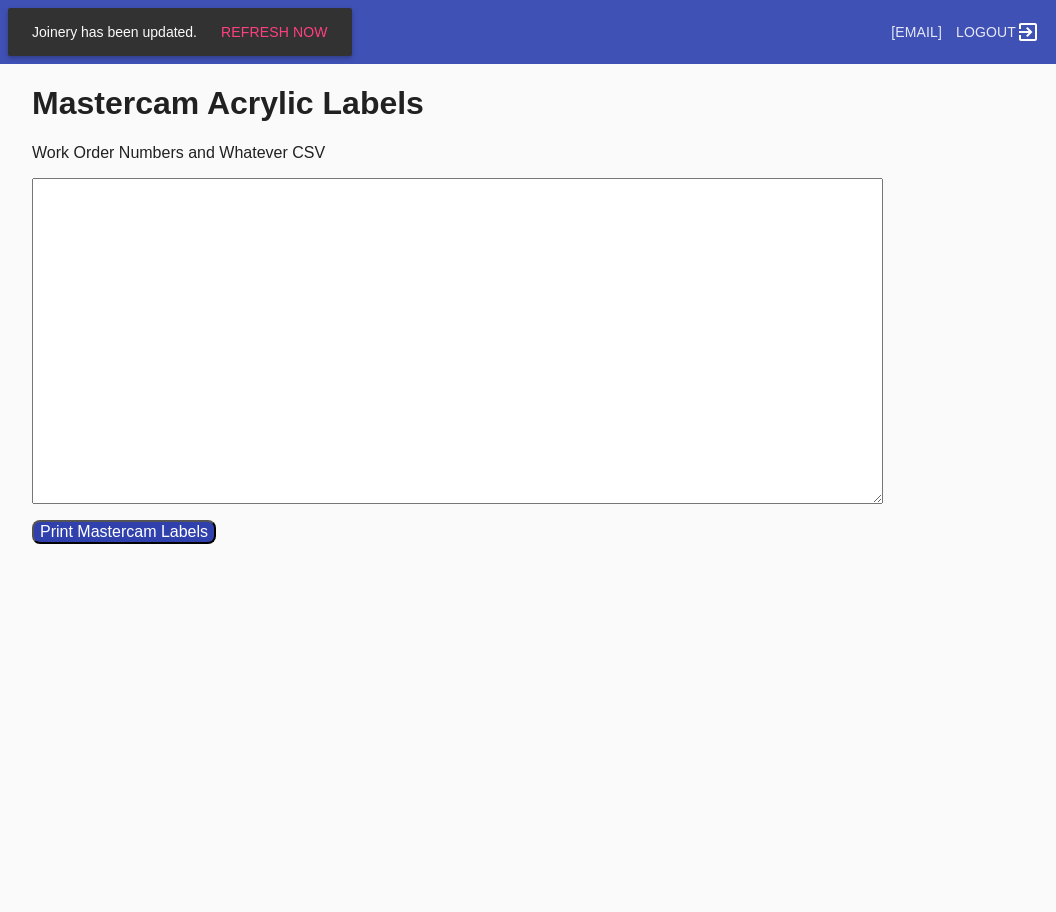 type 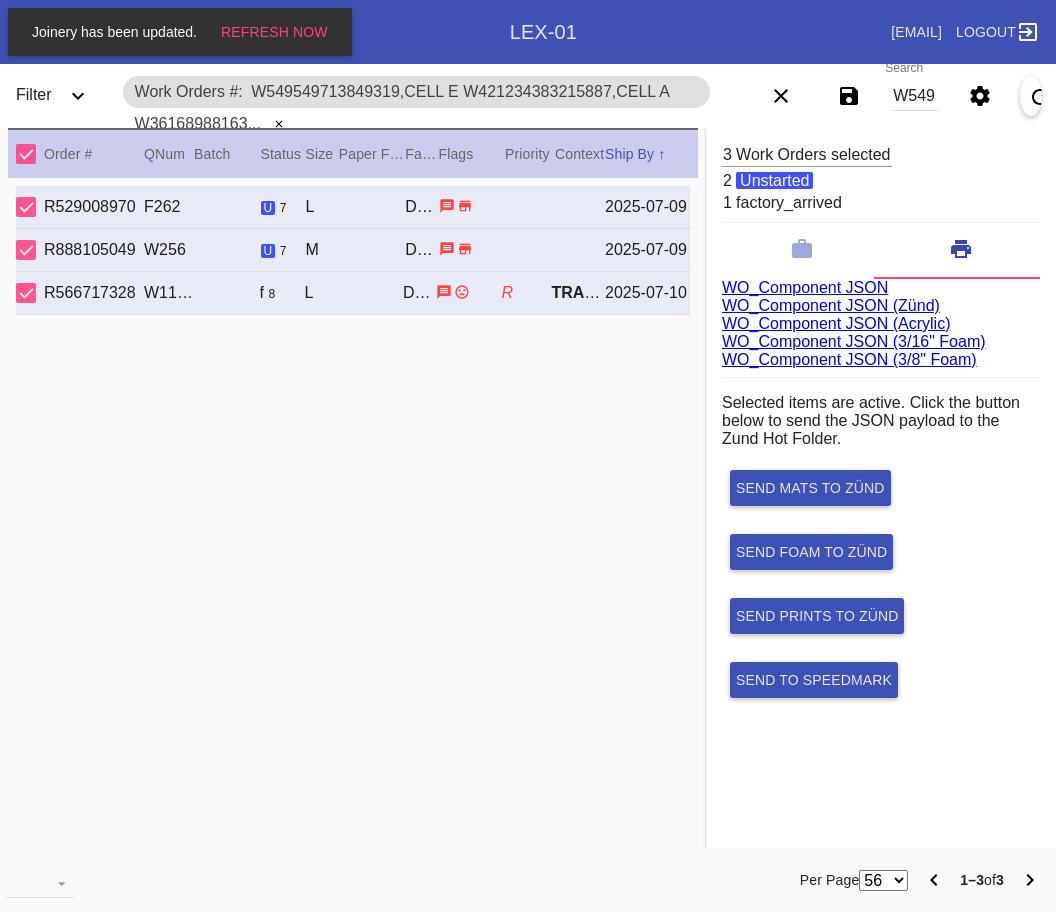 scroll, scrollTop: 0, scrollLeft: 0, axis: both 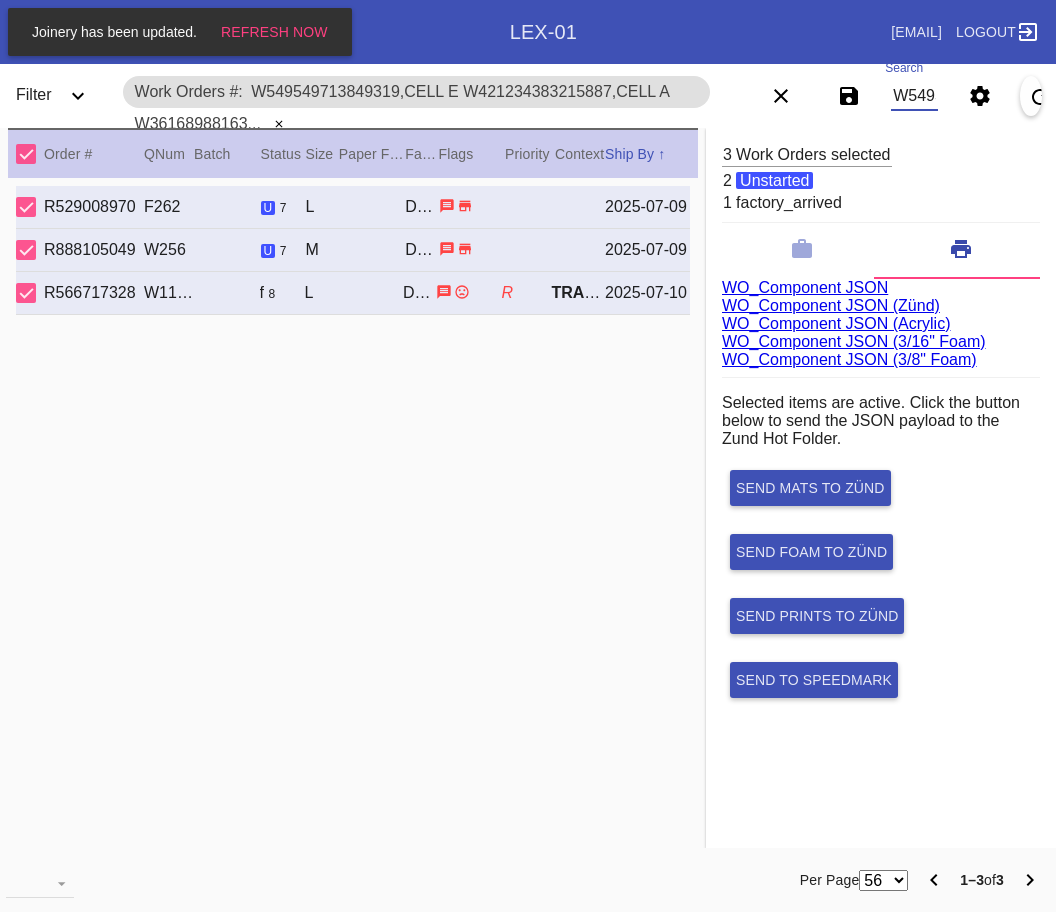 click on "W549549713849319,Cell E W421234383215887,Cell A W361689881635090,Cell A" at bounding box center [914, 96] 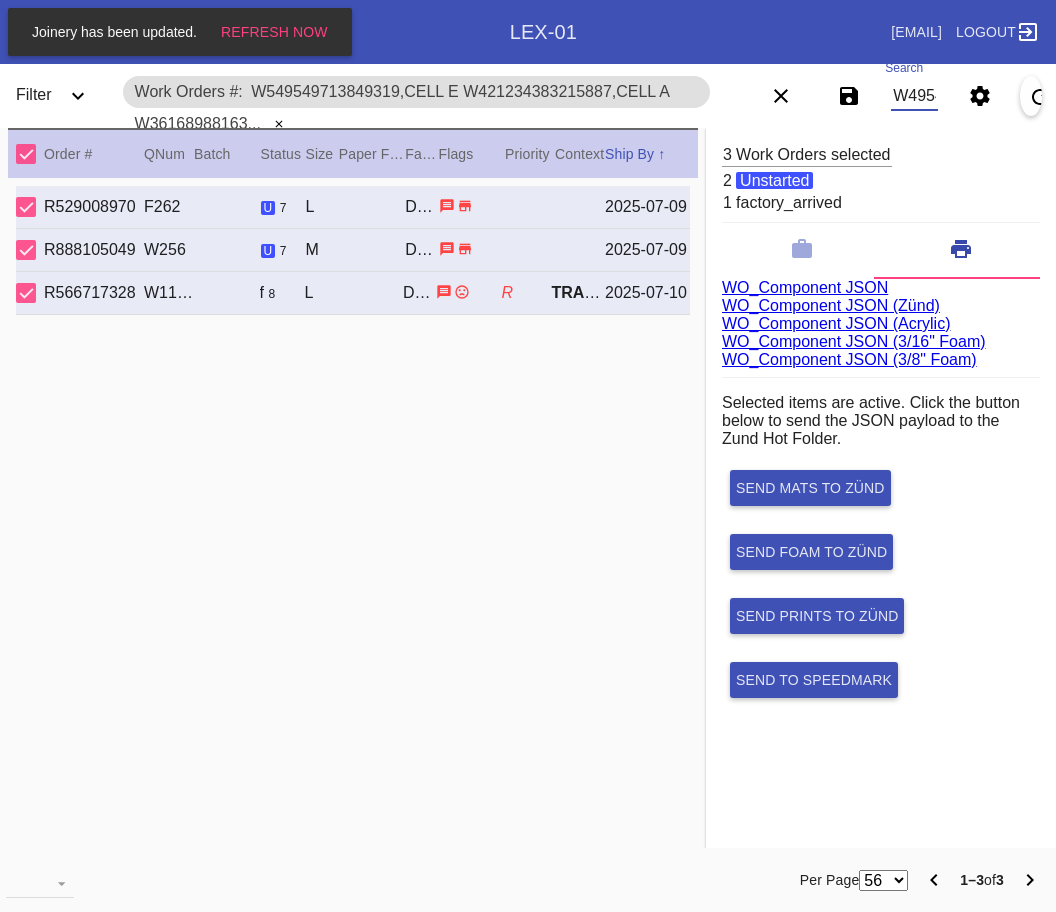 click on "W49549713849319,Cell E W421234383215887,Cell A W361689881635090,Cell A" at bounding box center (914, 96) 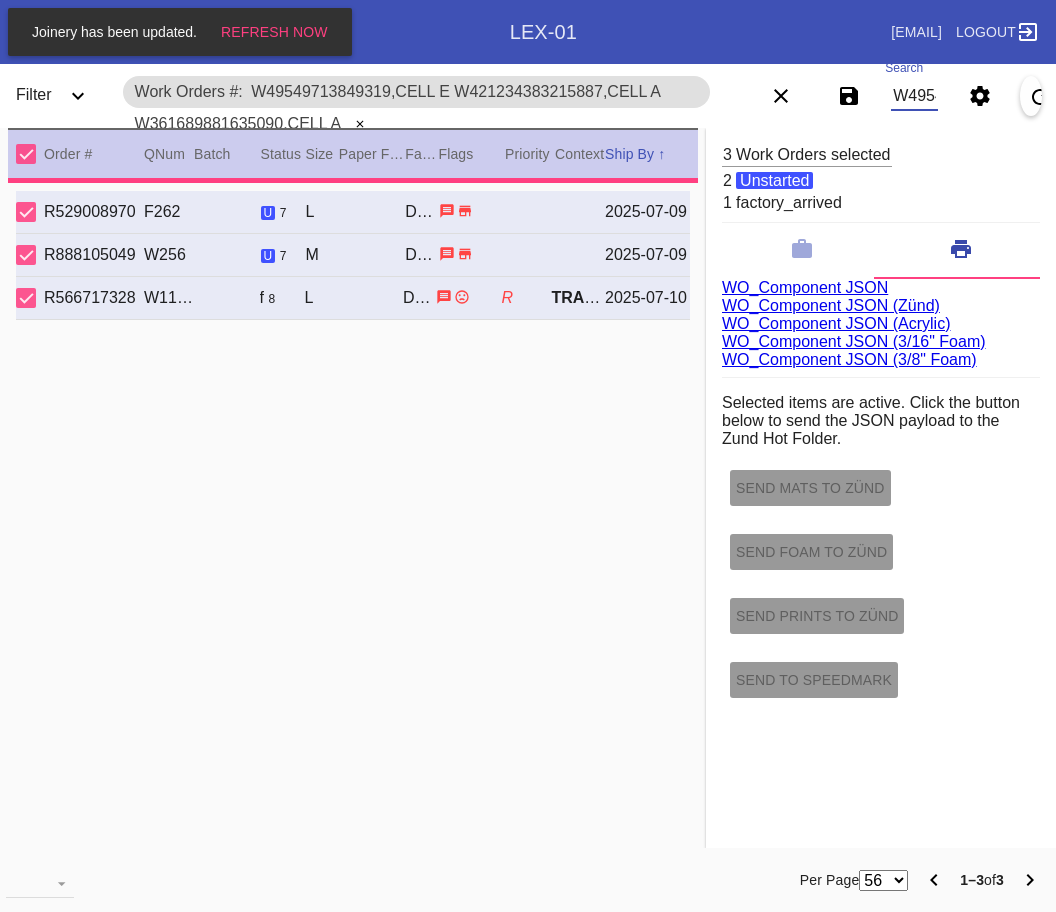 click on "W49549713849319,Cell E W421234383215887,Cell A W361689881635090,Cell A" at bounding box center [914, 96] 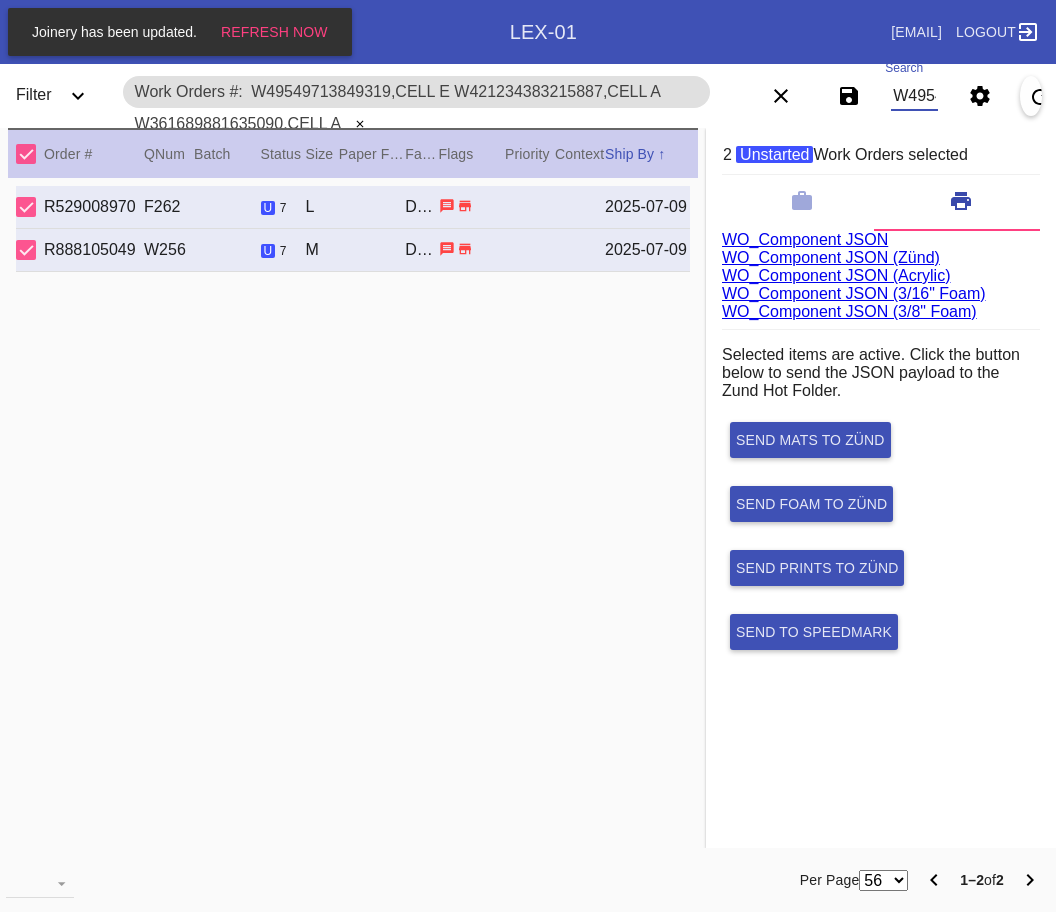 click on "W49549713849319,Cell E W421234383215887,Cell A W361689881635090,Cell A" at bounding box center [914, 96] 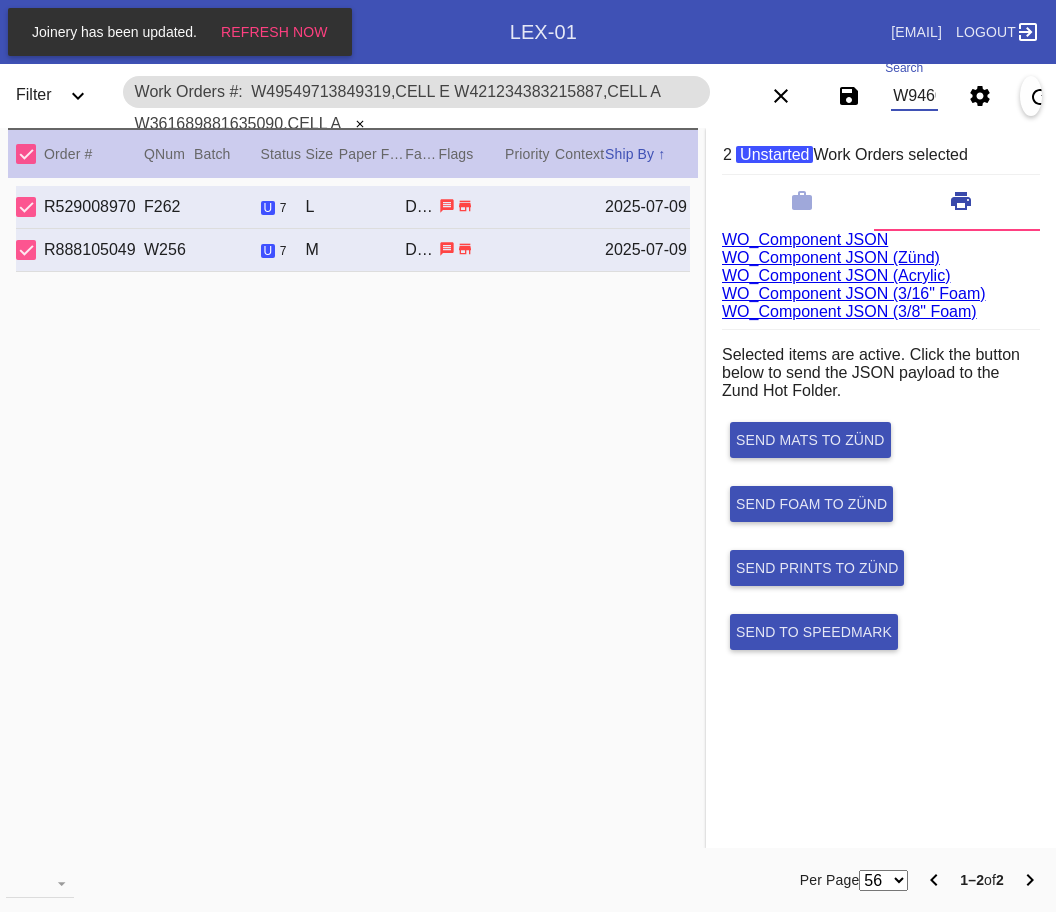 scroll, scrollTop: 0, scrollLeft: 154, axis: horizontal 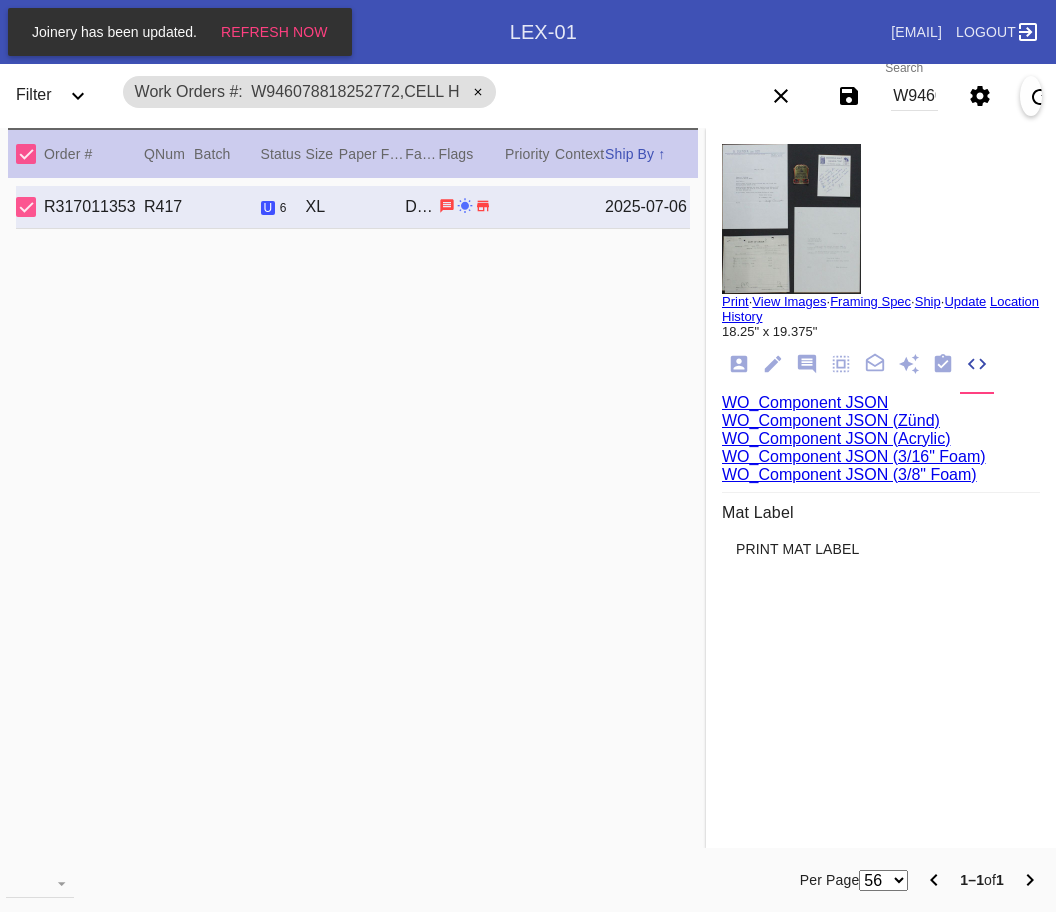 click on "WO_Component JSON (Acrylic)" at bounding box center (836, 438) 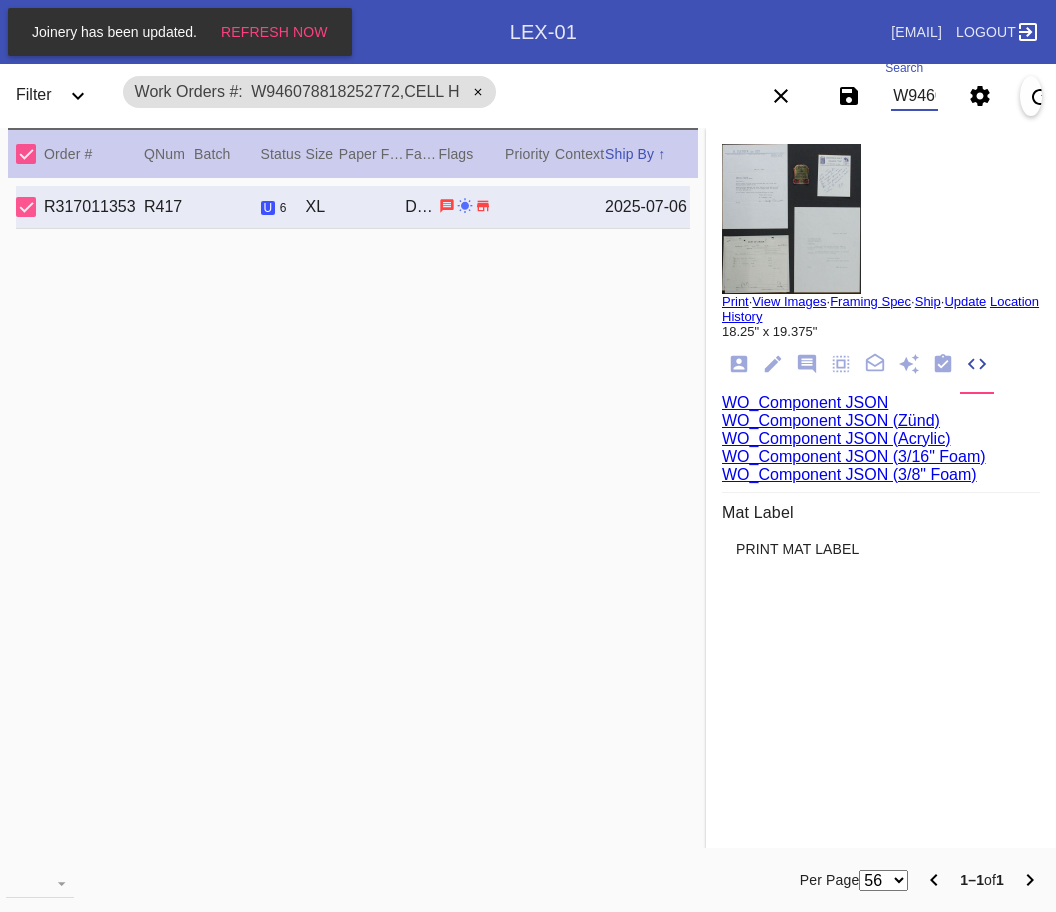 click on "W946078818252772,Cell H" at bounding box center [914, 96] 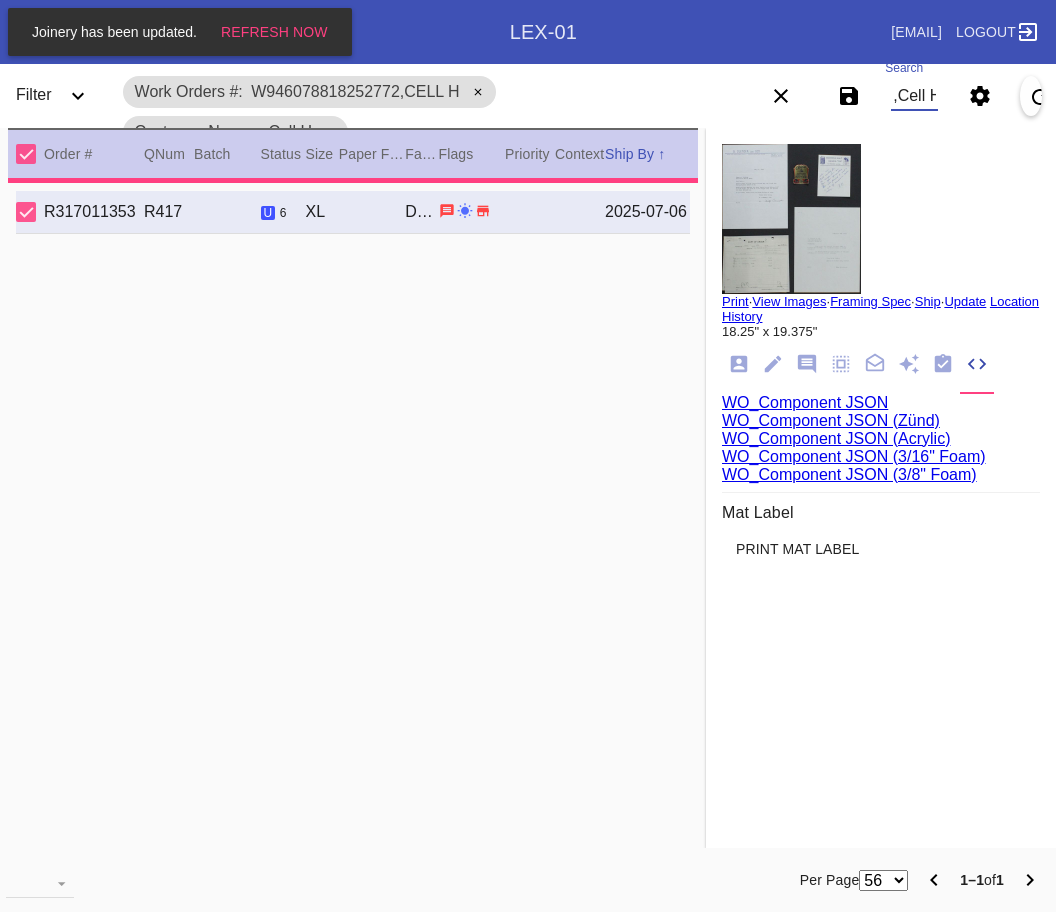 click on ",Cell H" at bounding box center (914, 96) 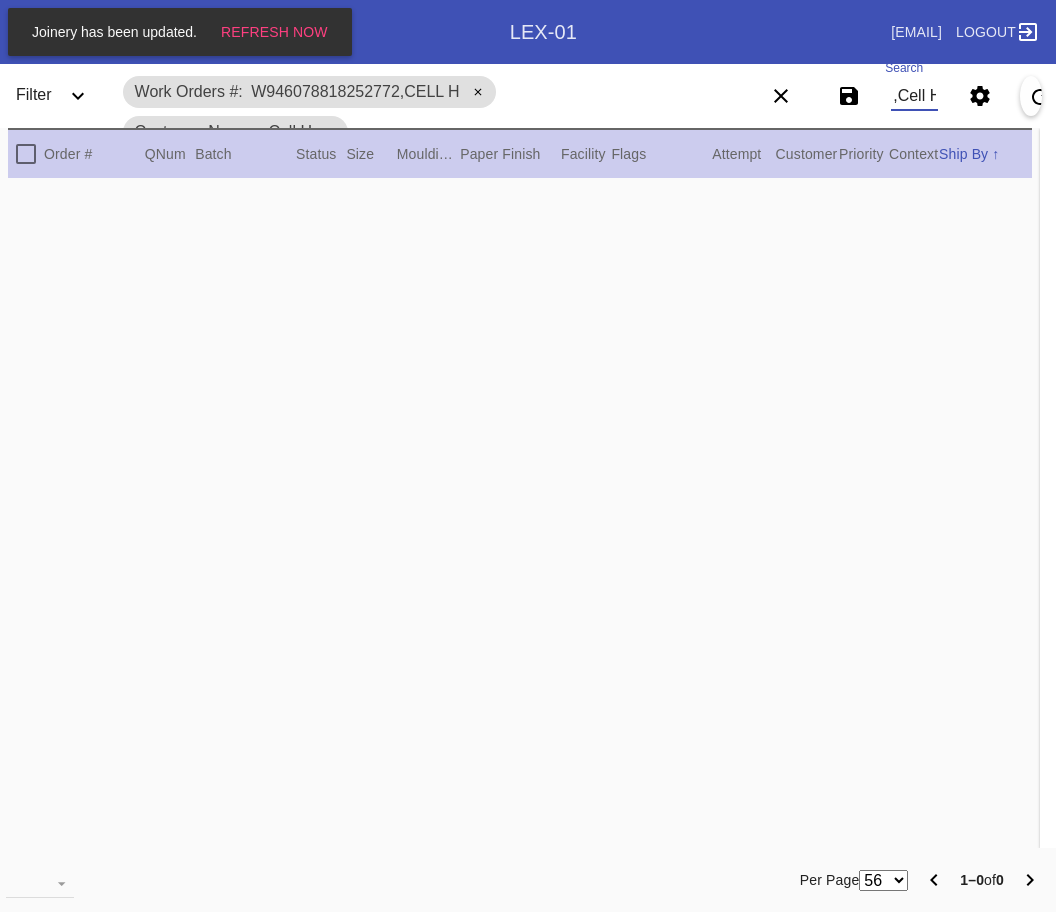 click on ",Cell H" at bounding box center (914, 96) 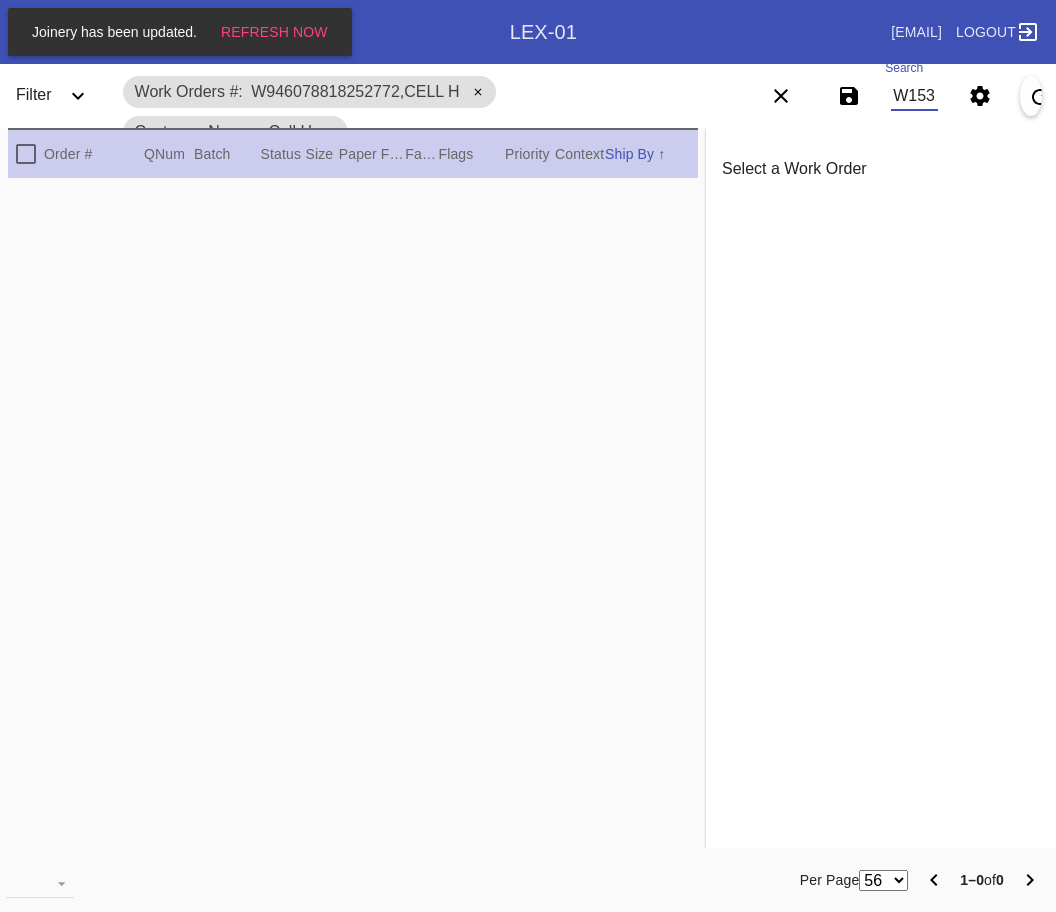 scroll, scrollTop: 0, scrollLeft: 1155, axis: horizontal 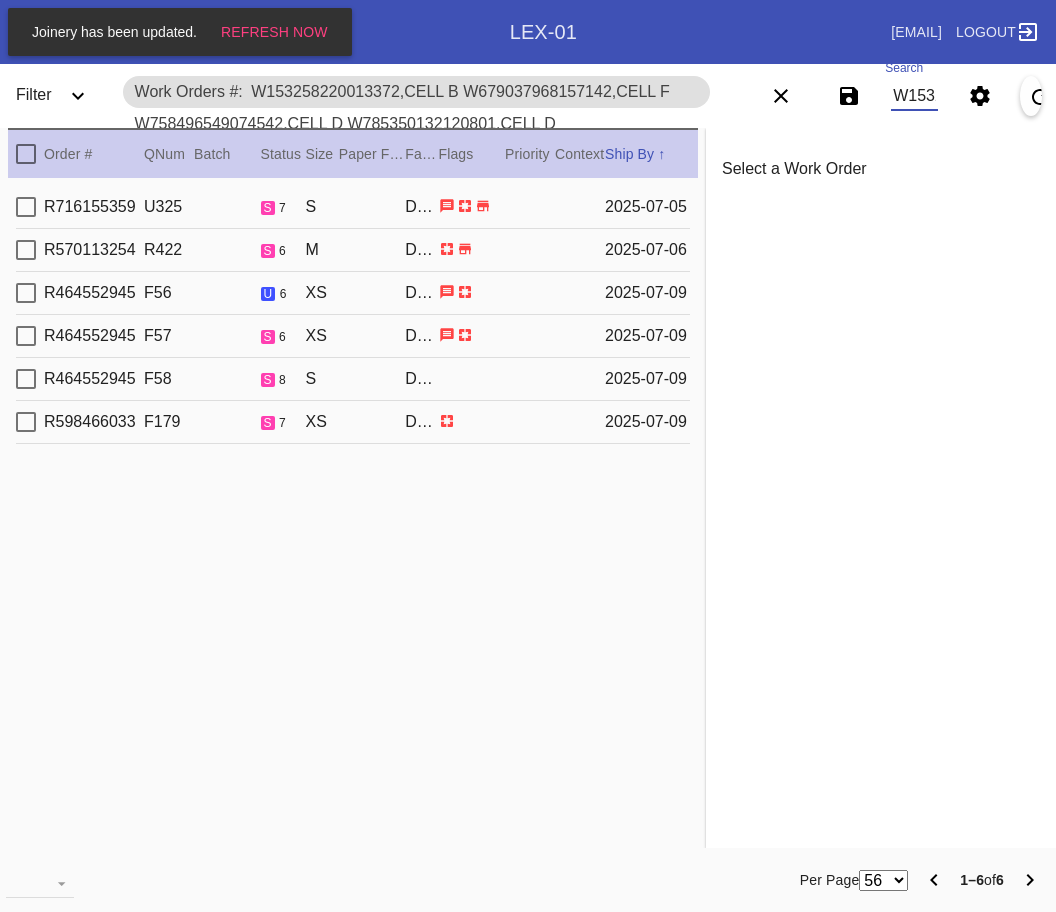 click on "Order #  QNum Batch  Status
Size
↑
↓
Moulding / Mat Paper Finish  Facility Flags Attempt Customer
Priority
↑
↓
Context
Ship By
↑
↓" at bounding box center [353, 153] 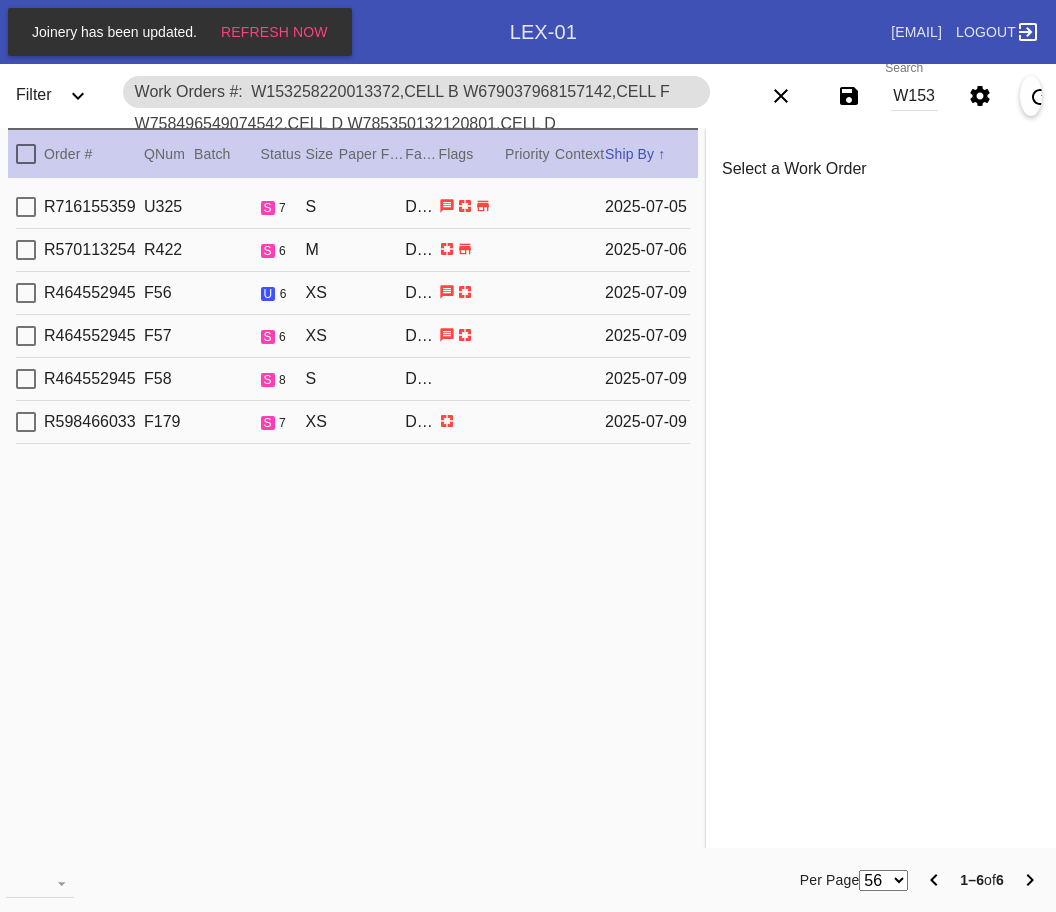 click at bounding box center (26, 154) 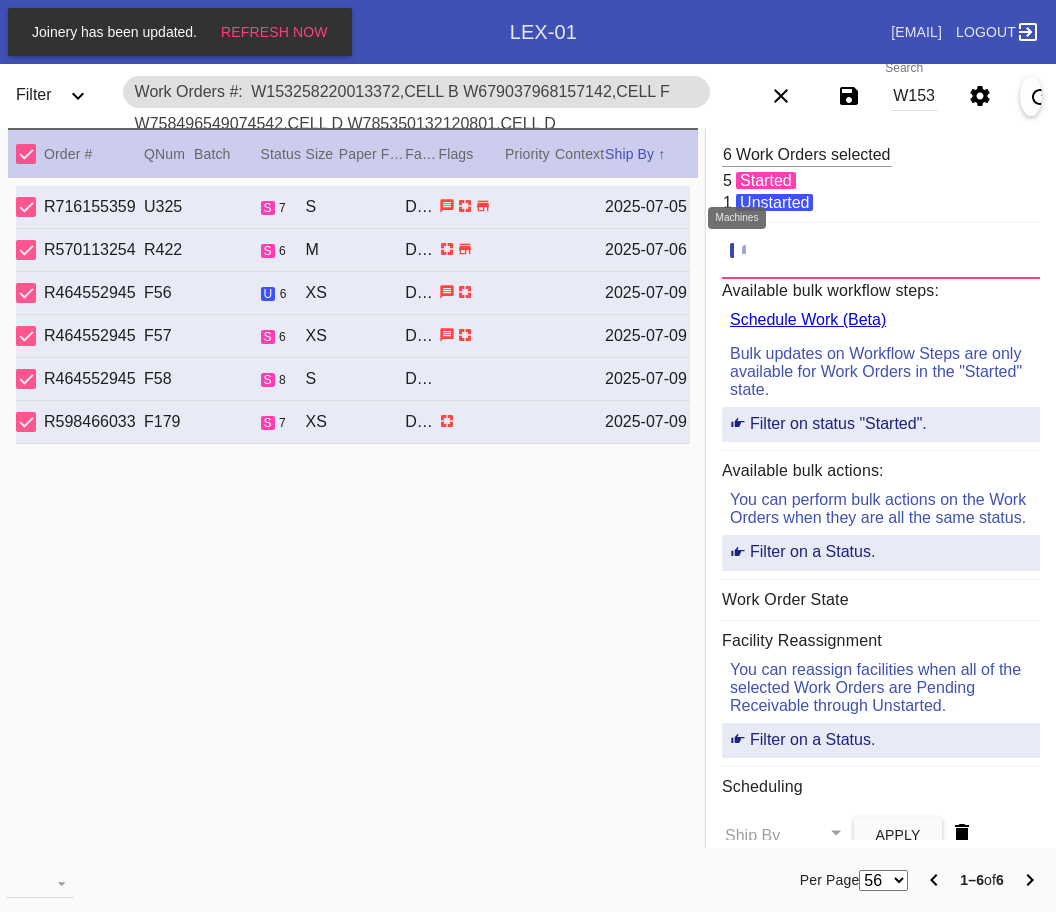 click at bounding box center [752, 251] 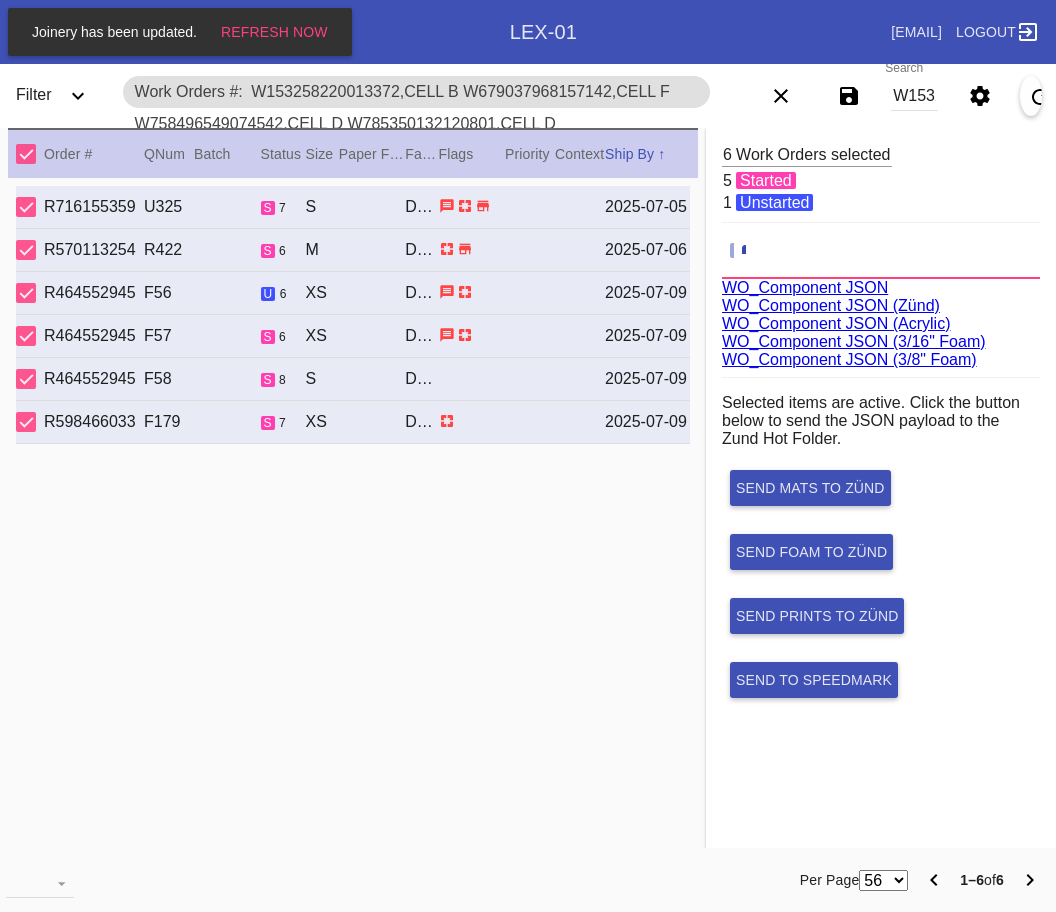 scroll, scrollTop: 75, scrollLeft: 0, axis: vertical 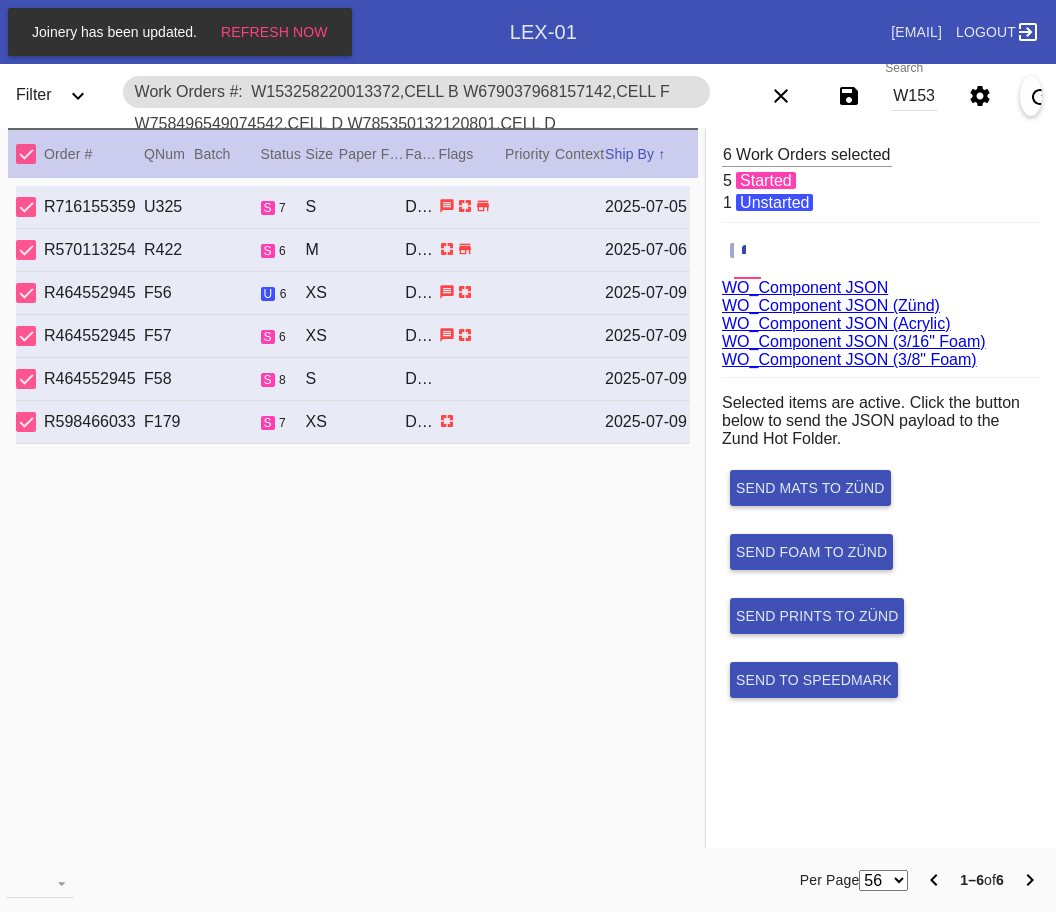 click on "WO_Component JSON (Acrylic)" at bounding box center [836, 323] 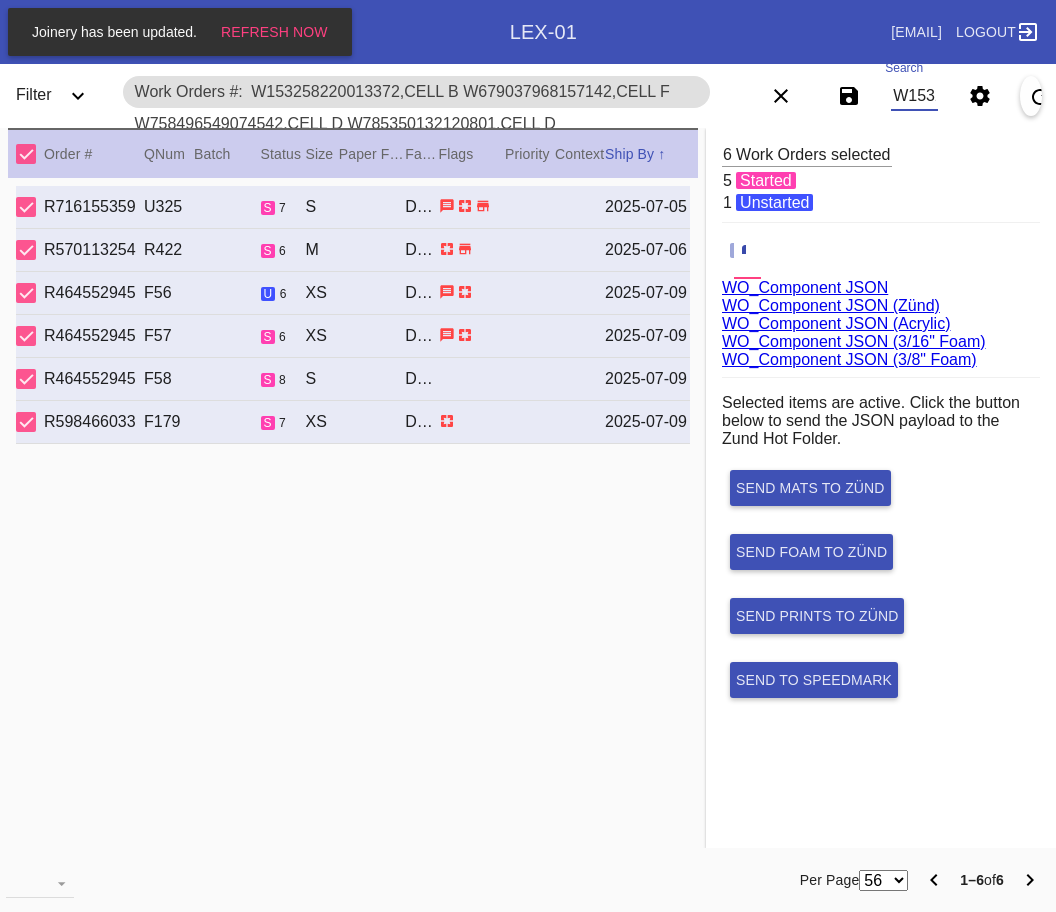 click on "W153258220013372,Cell B W679037968157142,Cell F W758496549074542,Cell D W785350132120801,Cell D W774488115624388,Cell D W841453394731356,Cell D" at bounding box center (914, 96) 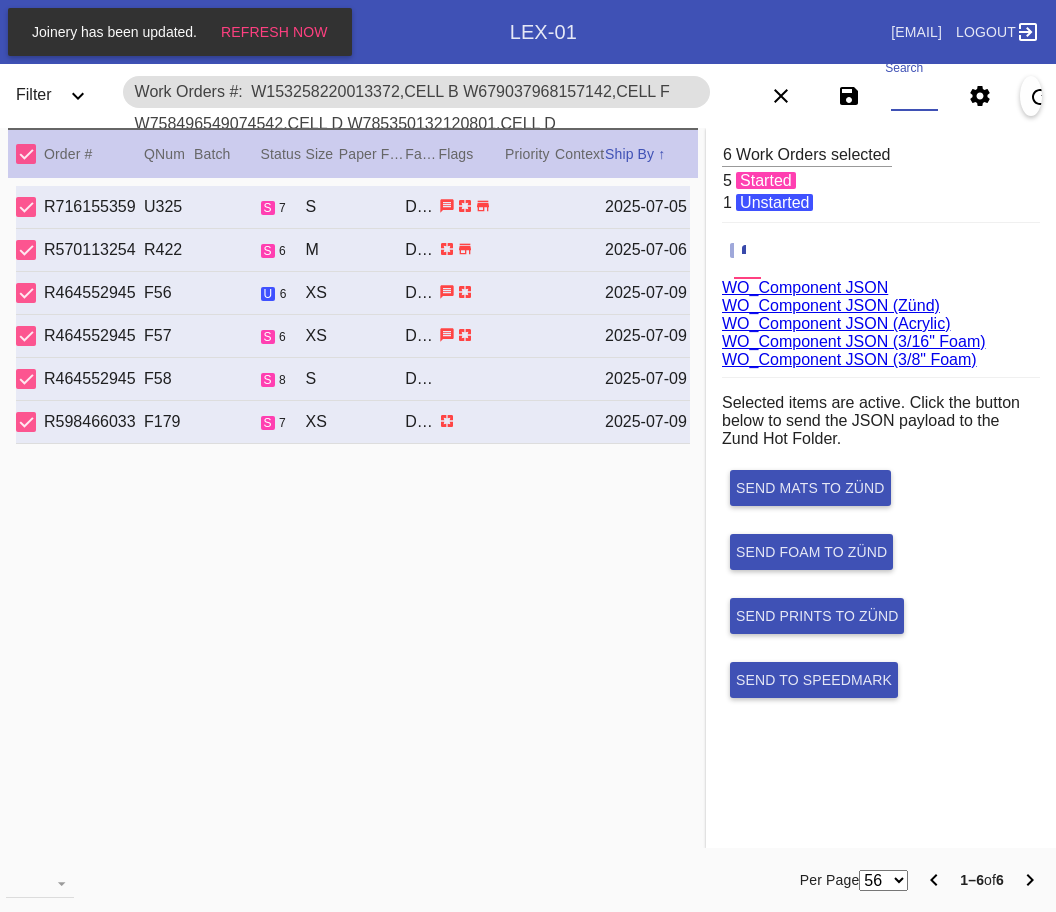 paste on "W106271113716693,Cell H W926485357076021,Cell F W178138506690801,Cell C W572624183900019,Cell H W145277900904500,Cell C W260589979217560,Cell B W511639247539131,Cell F W105165053228191,Cell H" 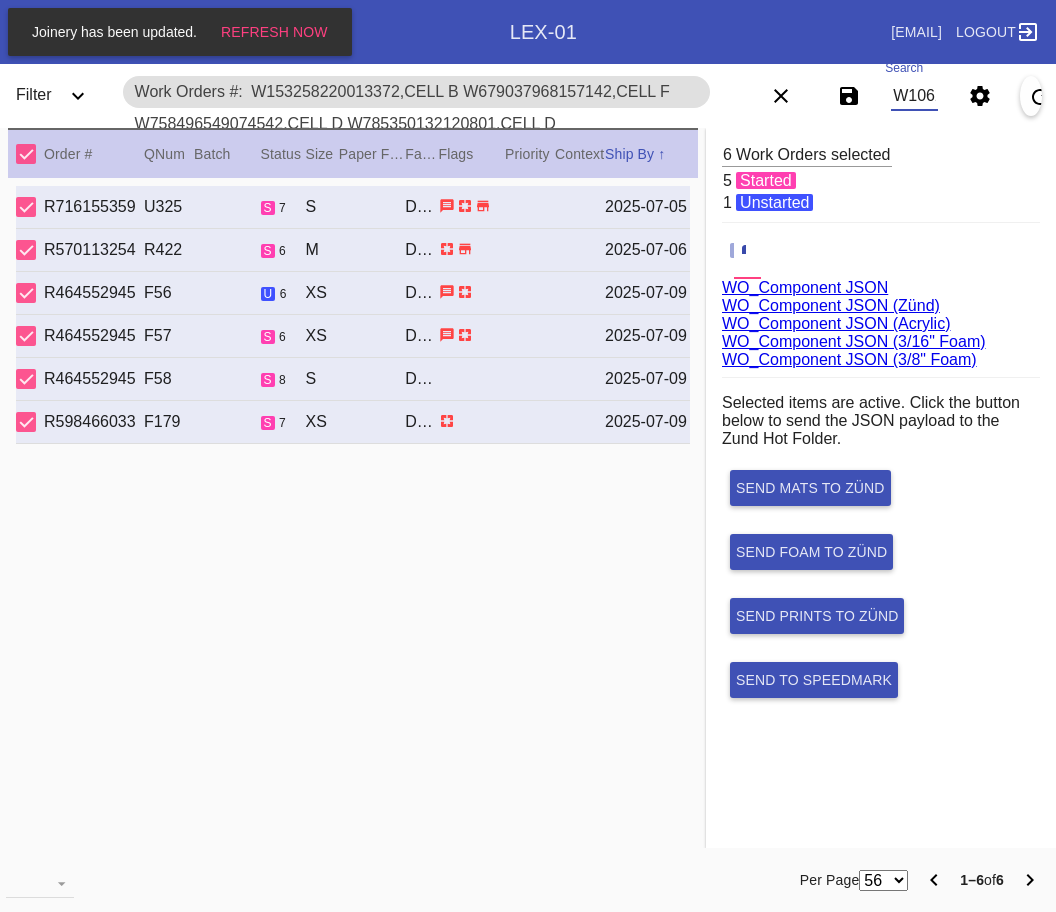 scroll, scrollTop: 0, scrollLeft: 1553, axis: horizontal 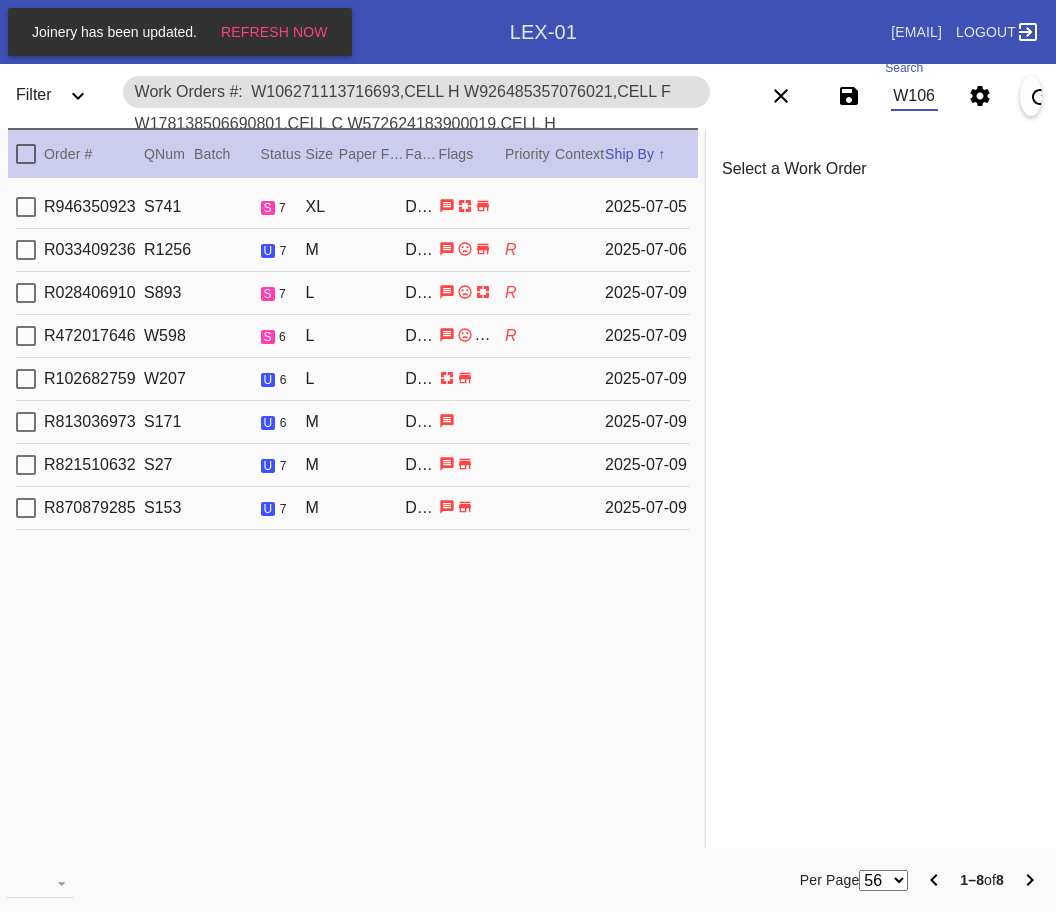 click at bounding box center (26, 154) 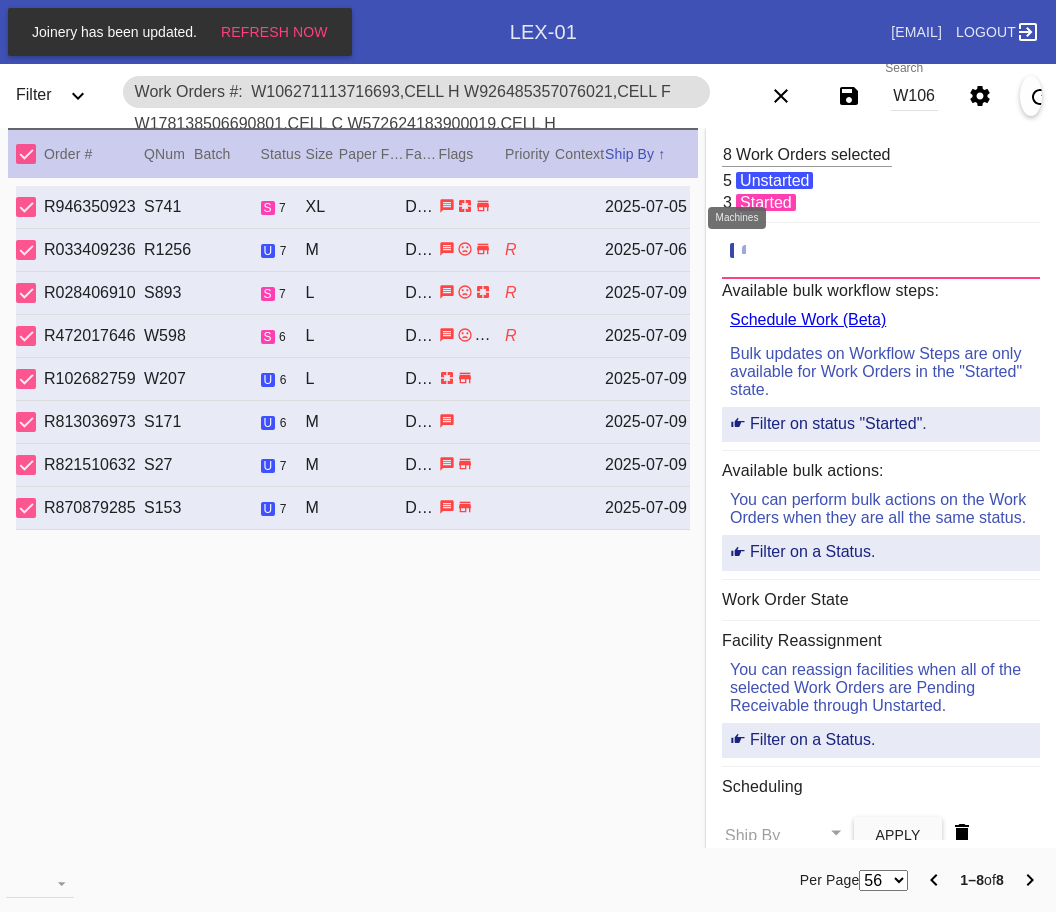 click at bounding box center (752, 251) 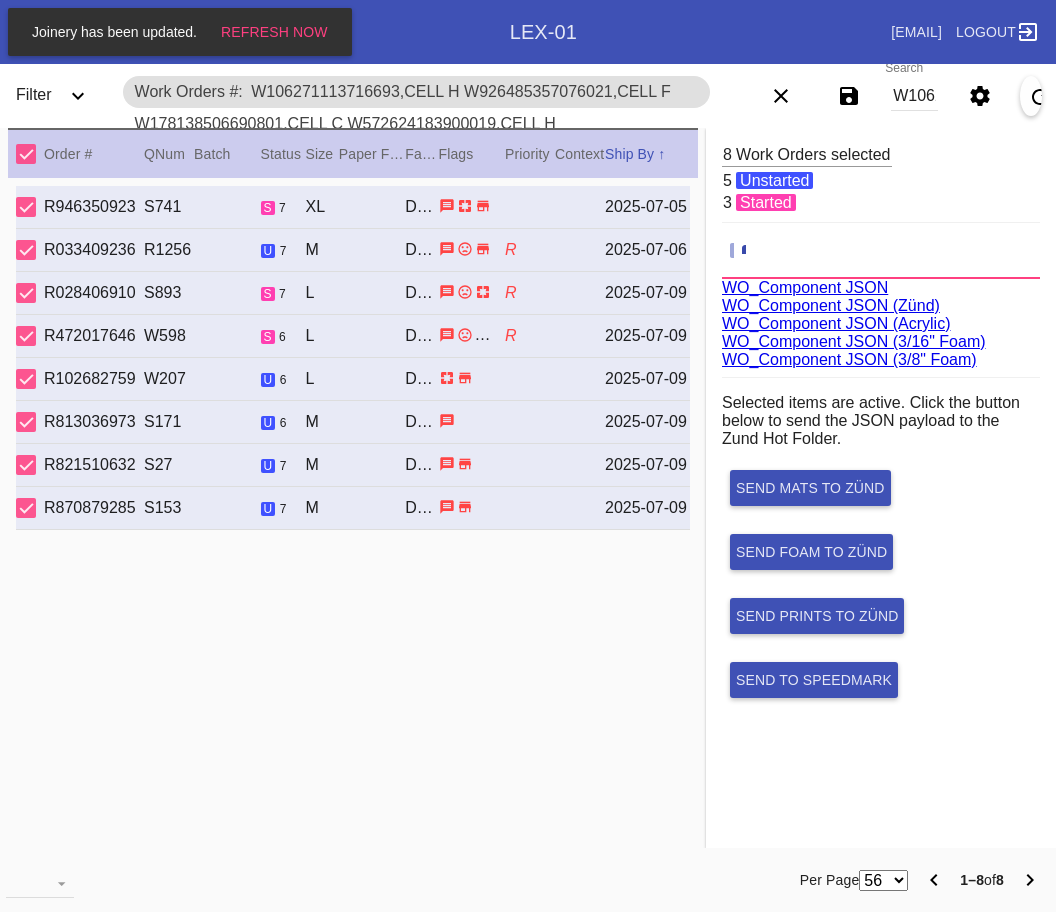 scroll, scrollTop: 75, scrollLeft: 0, axis: vertical 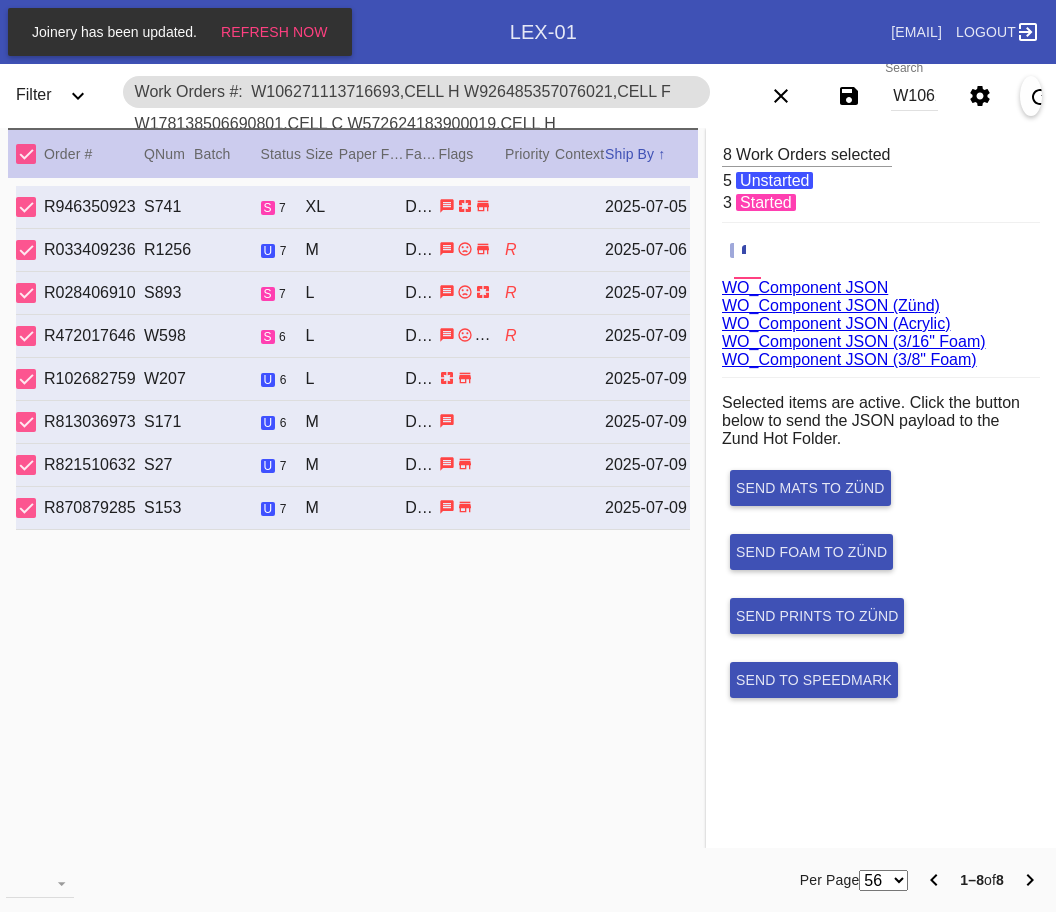click on "WO_Component JSON (Acrylic)" at bounding box center [836, 323] 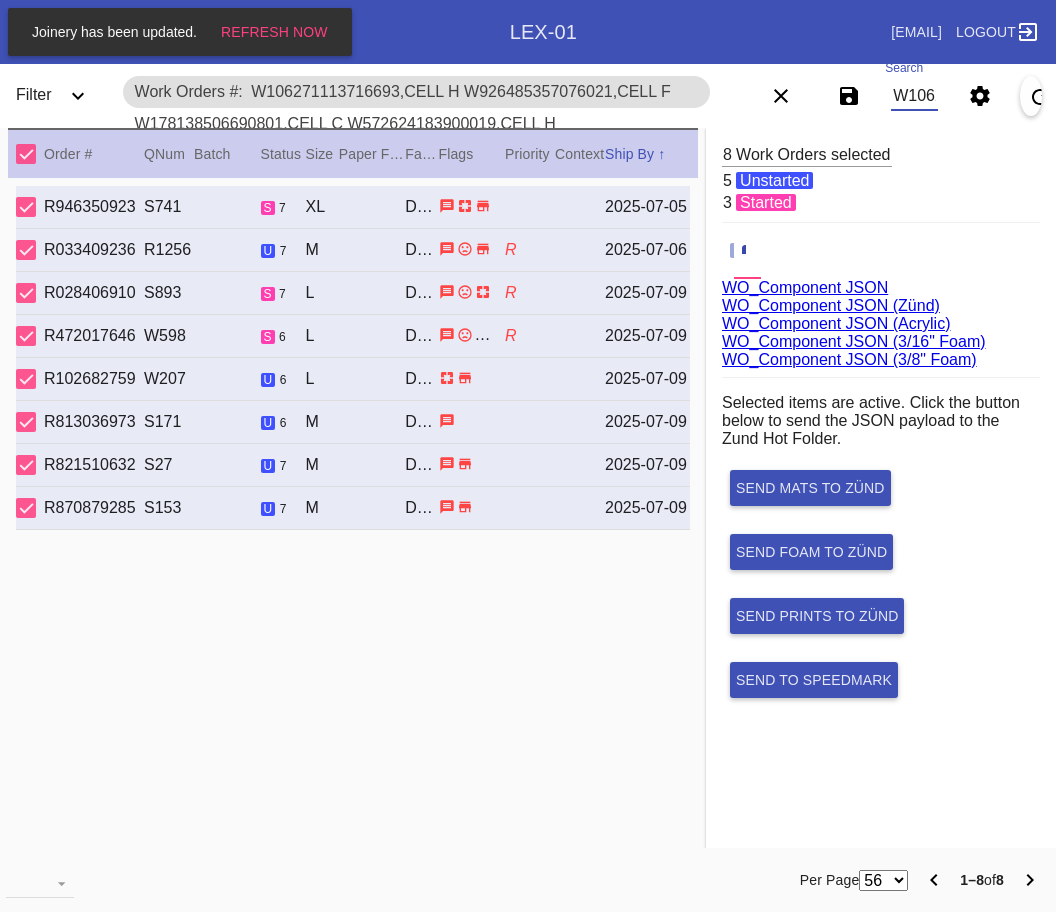 click on "W106271113716693,Cell H W926485357076021,Cell F W178138506690801,Cell C W572624183900019,Cell H W145277900904500,Cell C W260589979217560,Cell B W511639247539131,Cell F W105165053228191,Cell H" at bounding box center [914, 96] 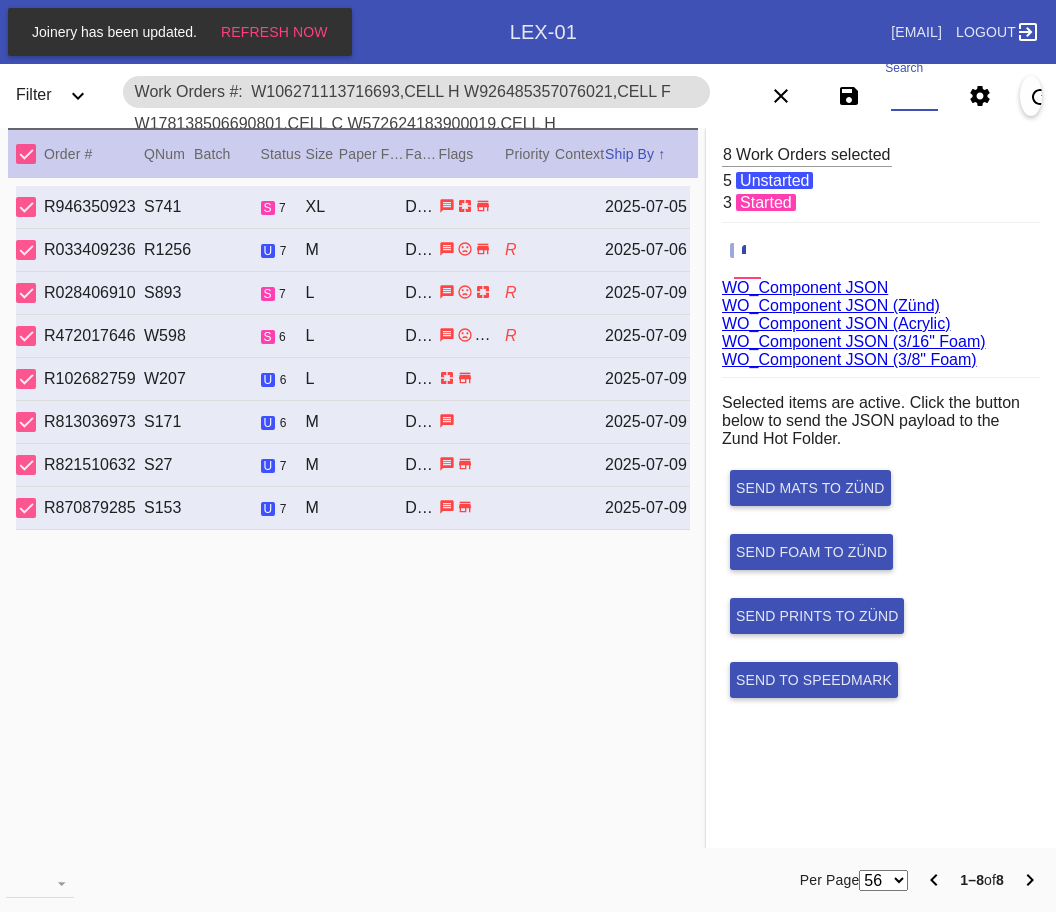 paste on "W869058792594654,Cell H W333756161789304,Cell H W643770984323933,Cell B" 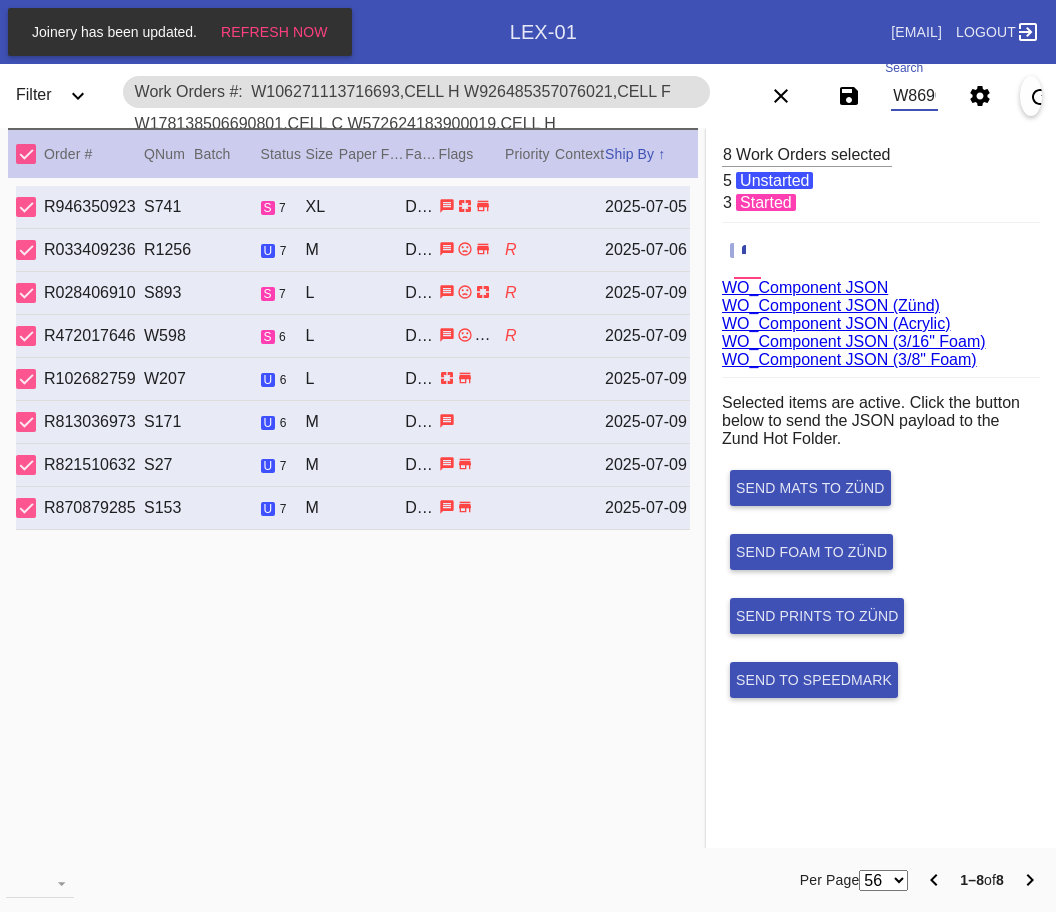 scroll, scrollTop: 0, scrollLeft: 555, axis: horizontal 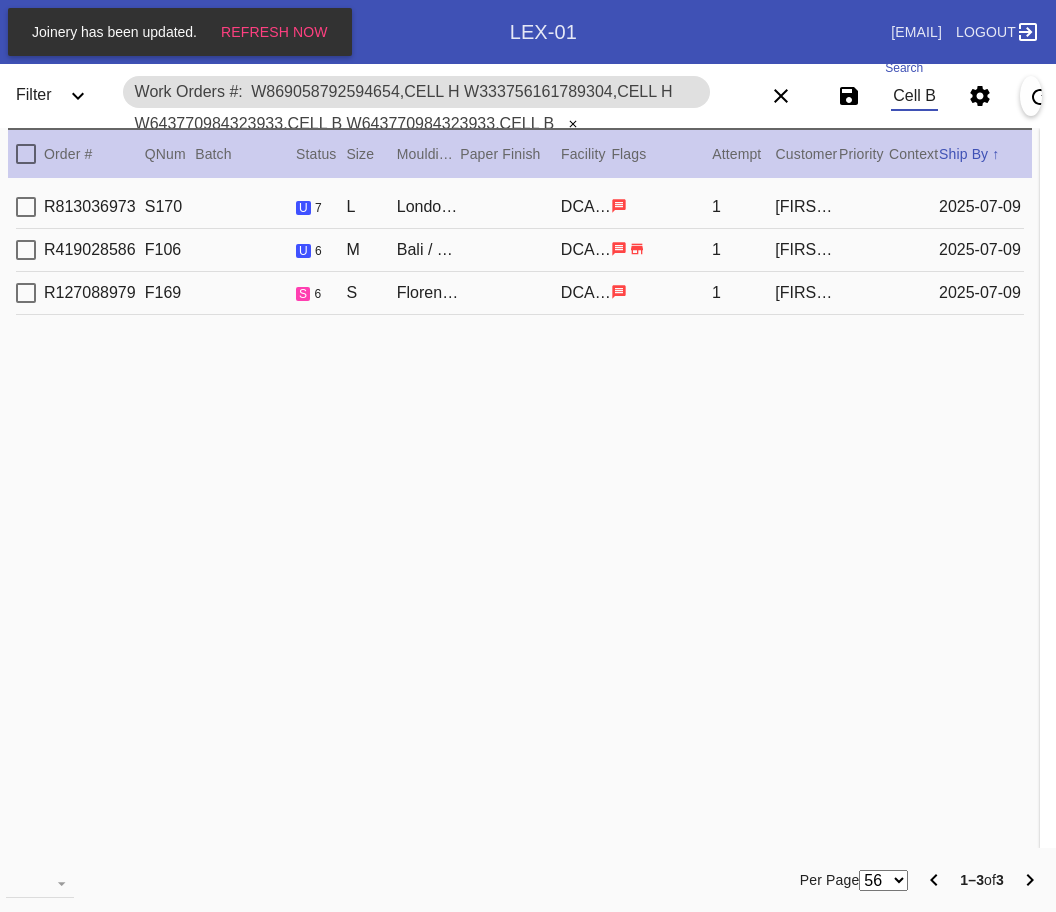 type on "W869058792594654,Cell H W333756161789304,Cell H W643770984323933,Cell B" 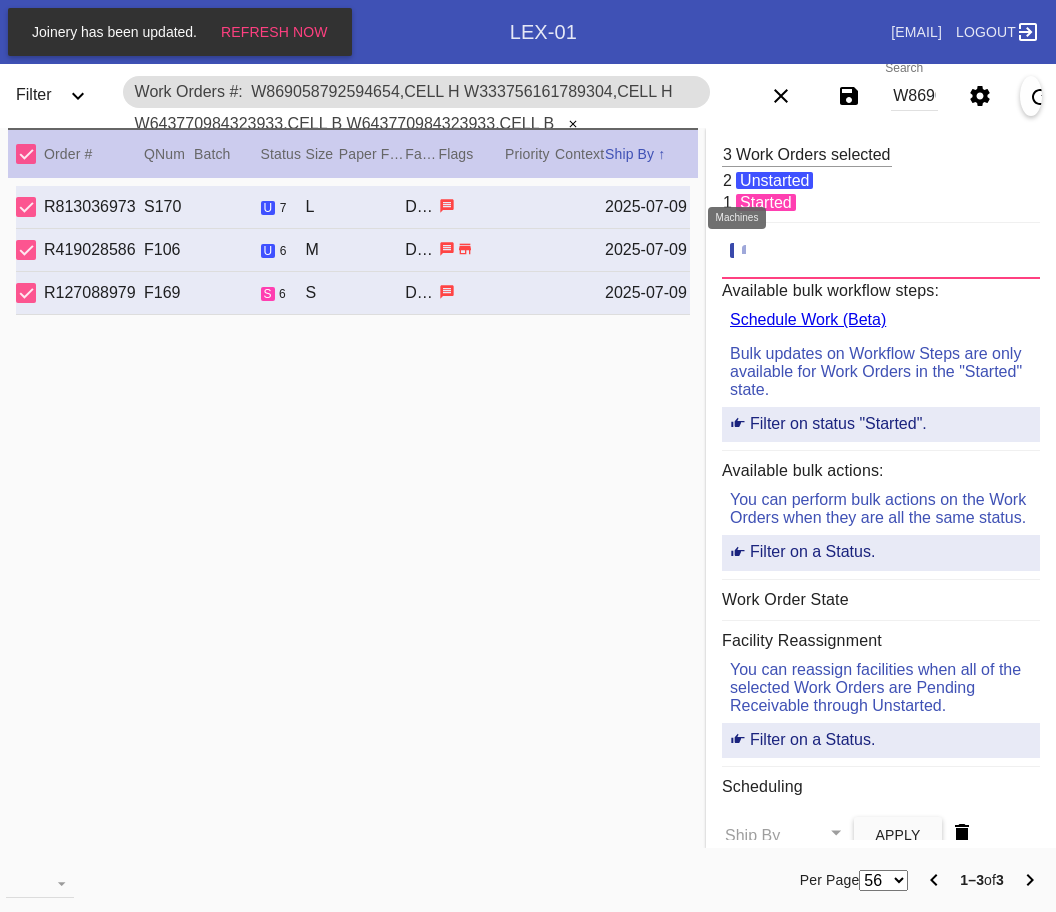 click at bounding box center (752, 251) 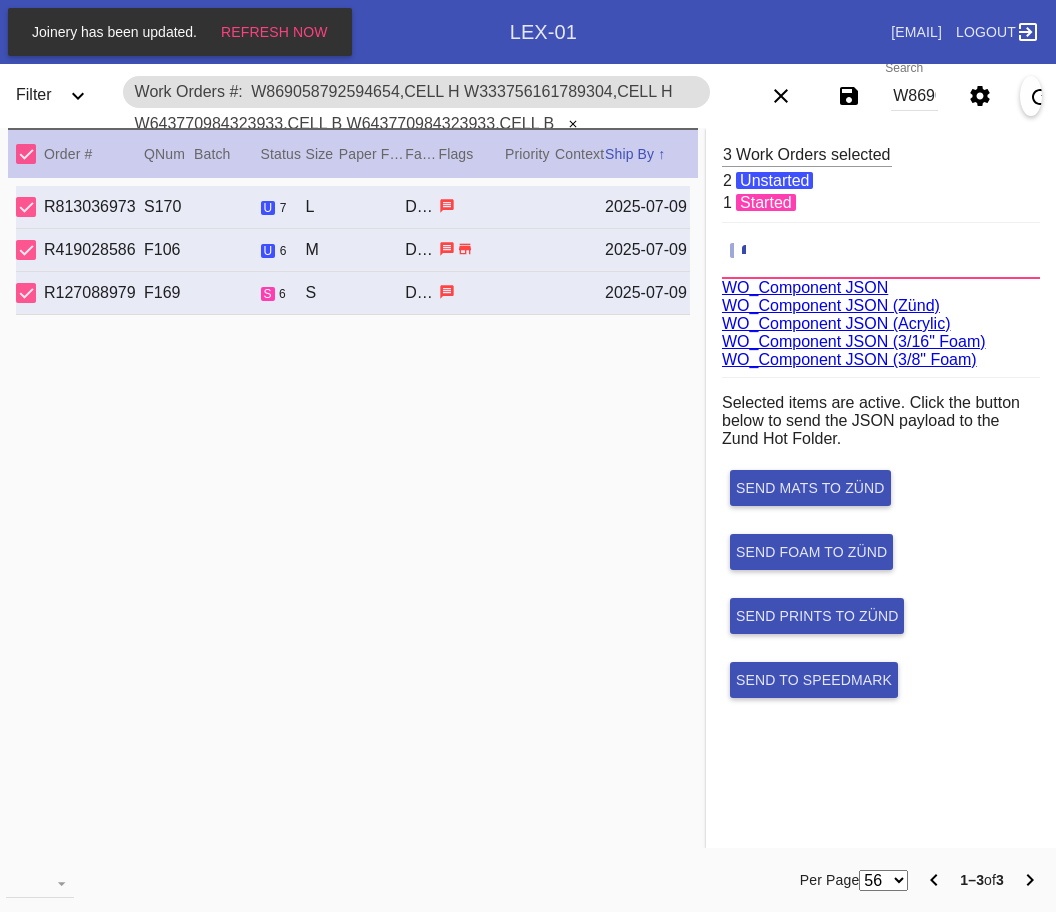 scroll, scrollTop: 75, scrollLeft: 0, axis: vertical 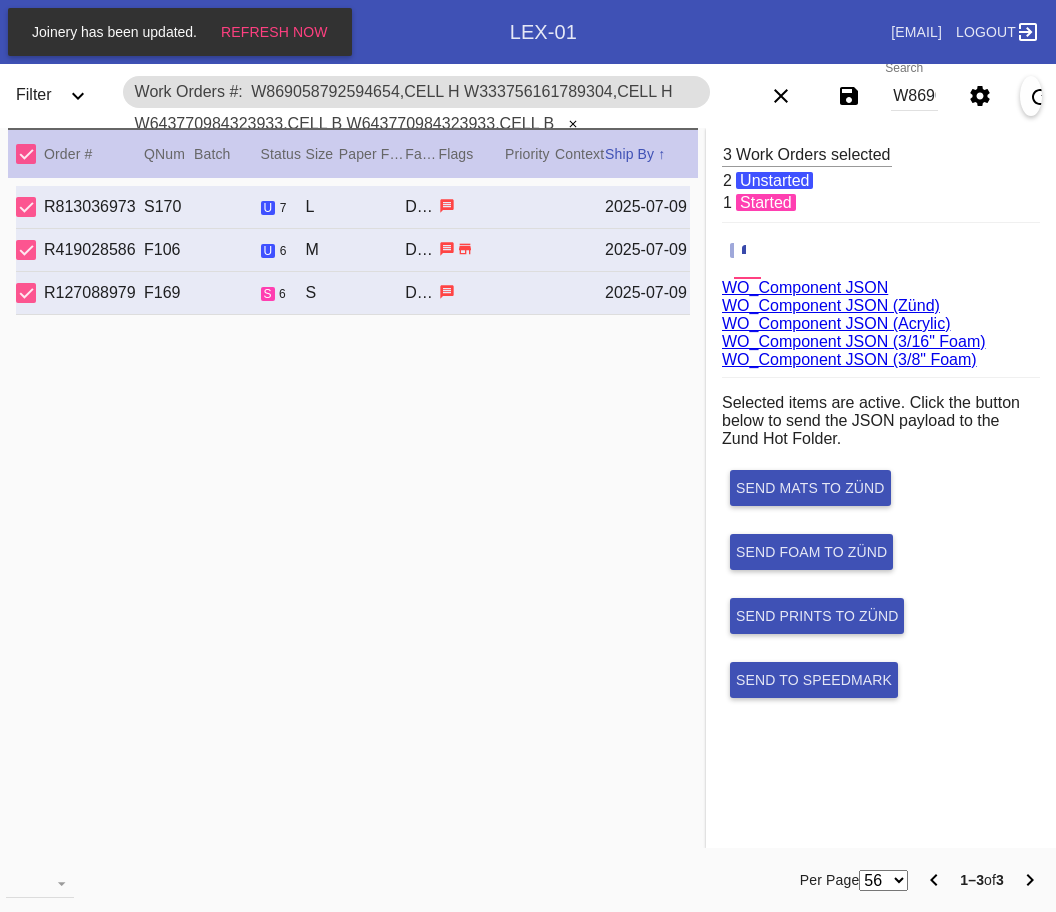 click on "WO_Component JSON (Acrylic)" at bounding box center (836, 323) 